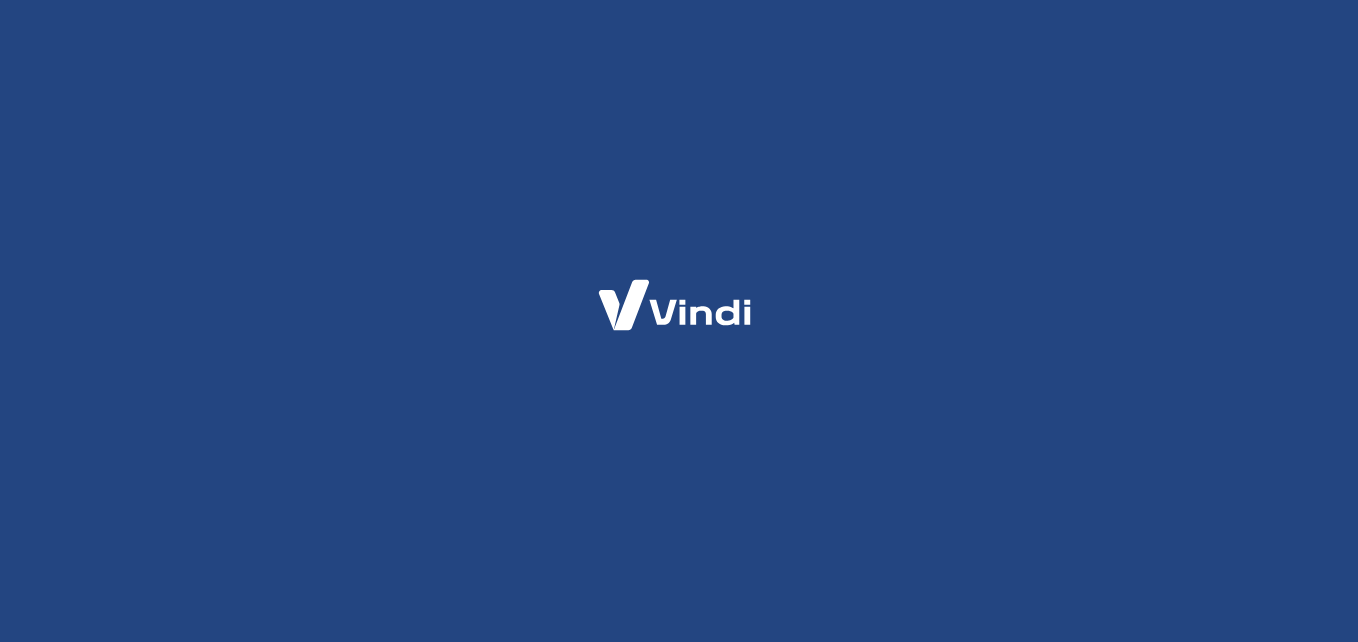 scroll, scrollTop: 0, scrollLeft: 0, axis: both 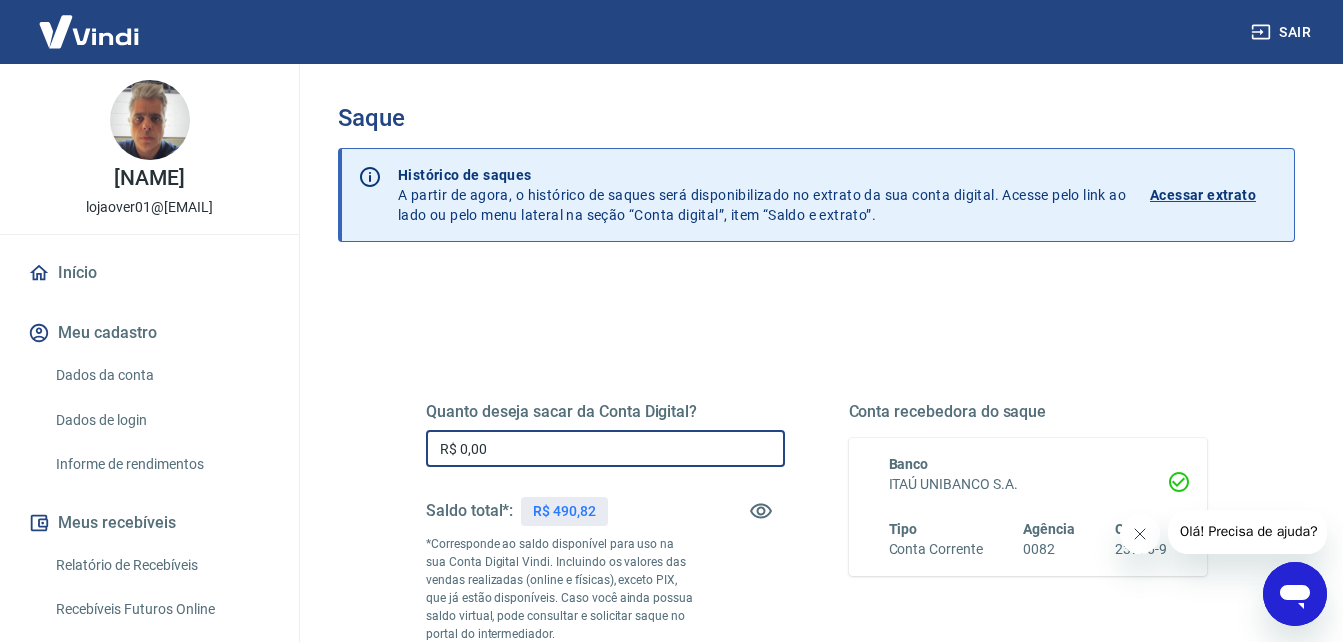 click on "R$ 0,00" at bounding box center [605, 448] 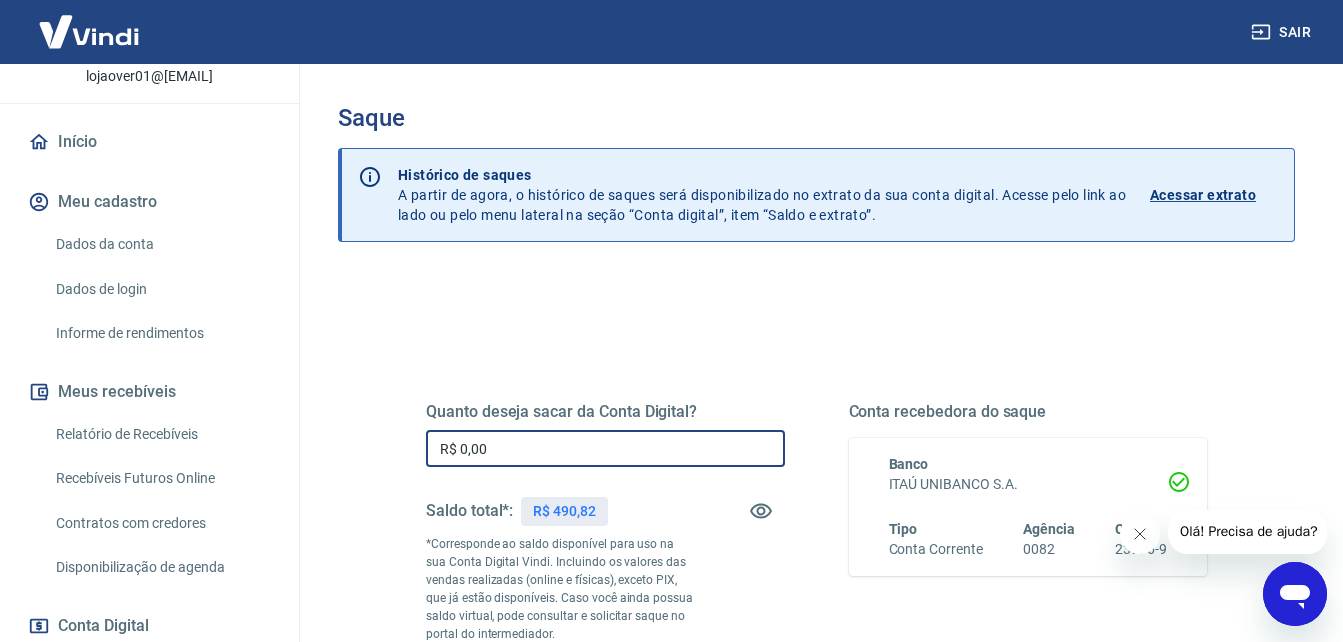 scroll, scrollTop: 135, scrollLeft: 0, axis: vertical 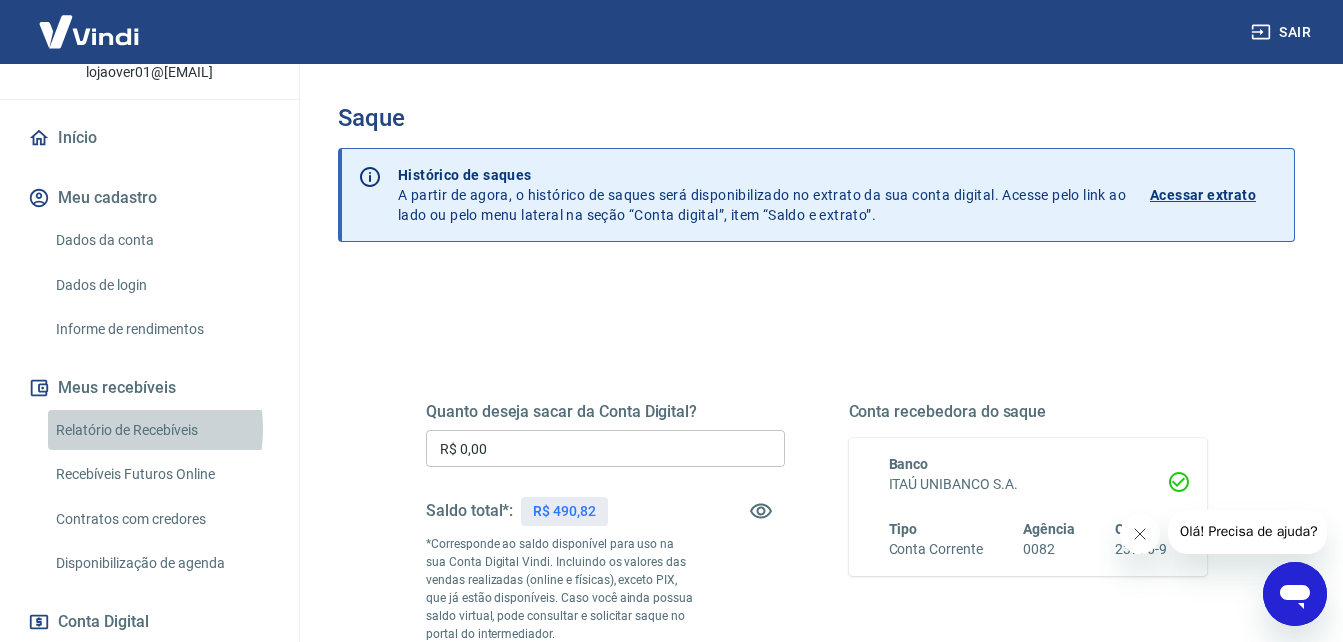 click on "Relatório de Recebíveis" at bounding box center (161, 430) 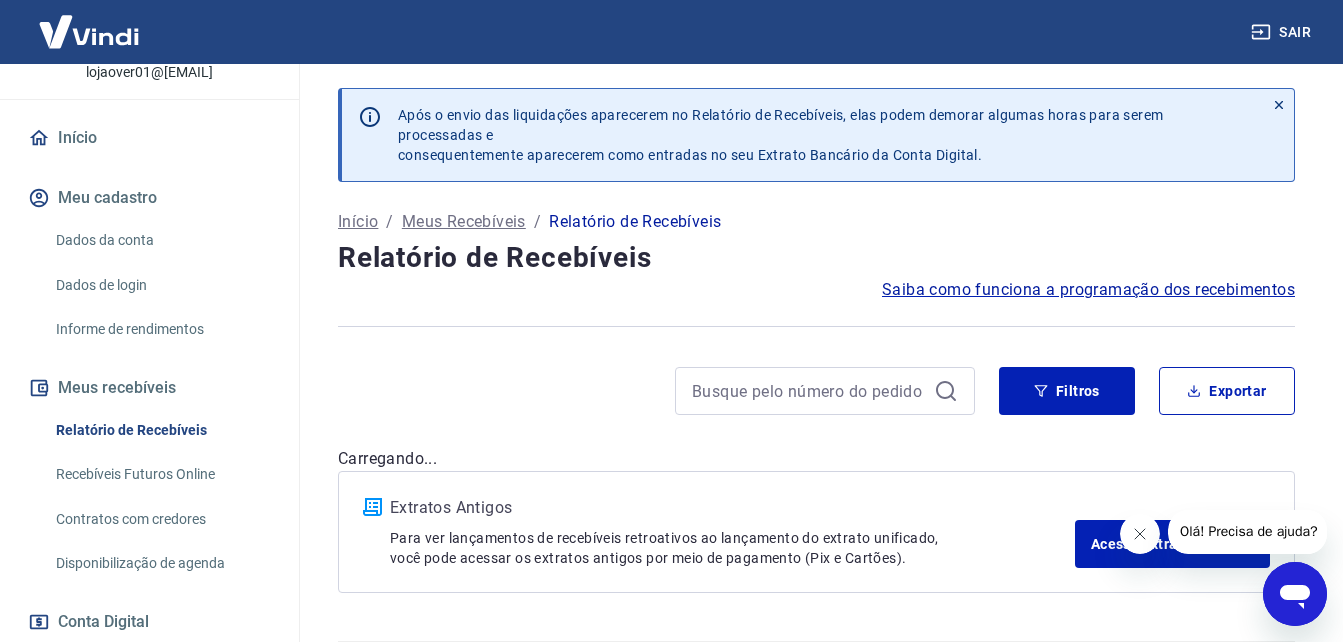 scroll, scrollTop: 61, scrollLeft: 0, axis: vertical 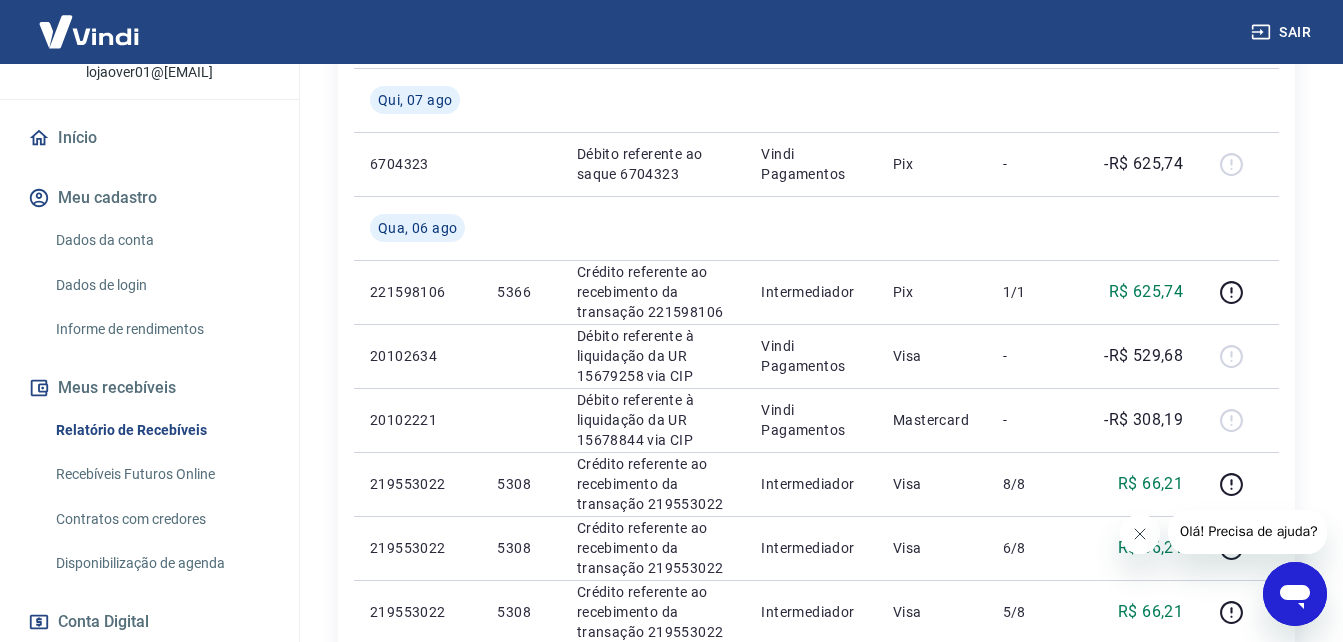 click 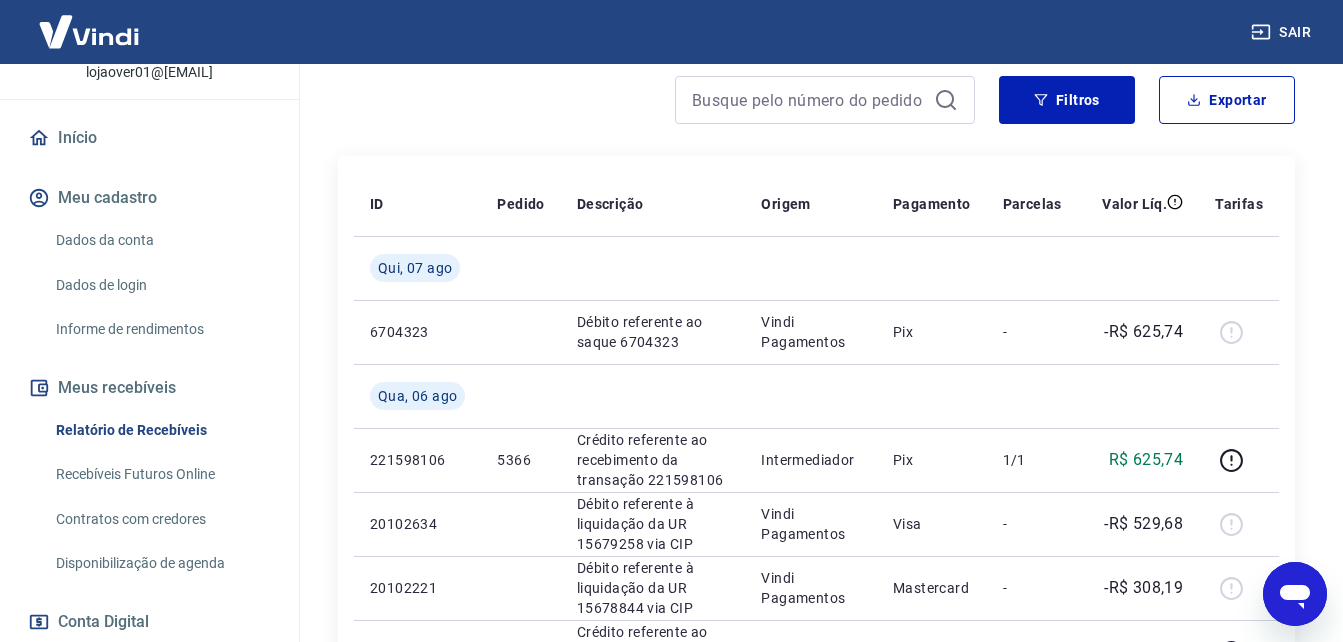 scroll, scrollTop: 319, scrollLeft: 0, axis: vertical 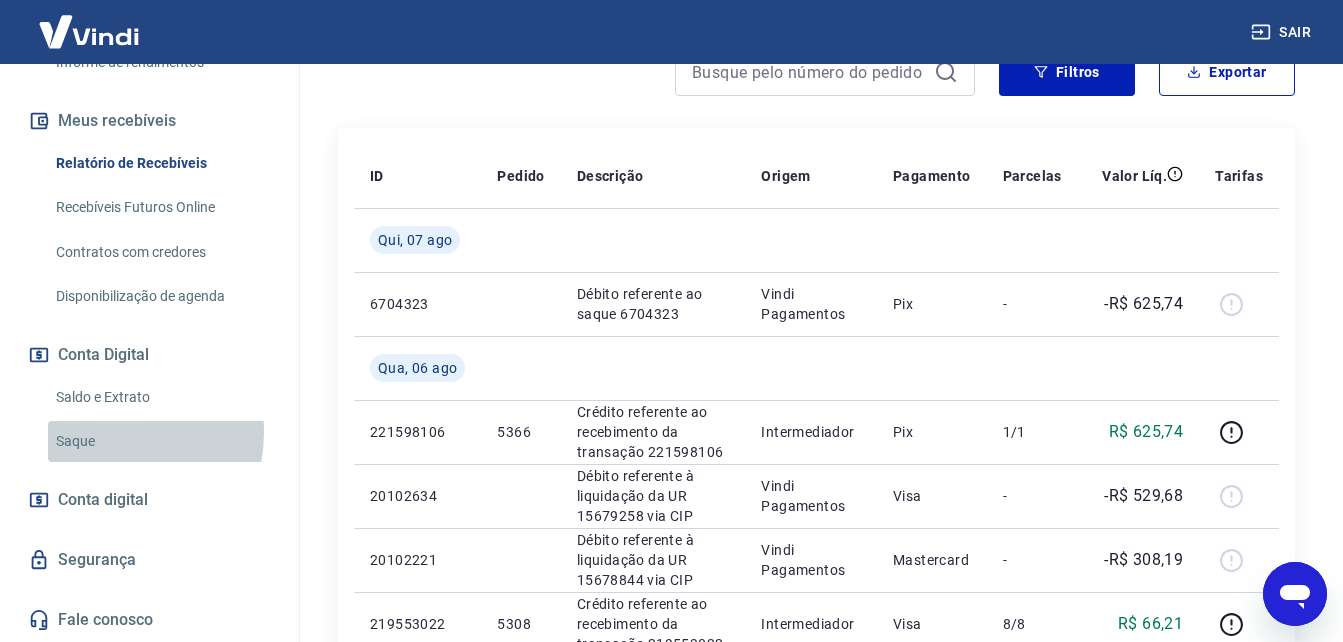 click on "Saque" at bounding box center [161, 441] 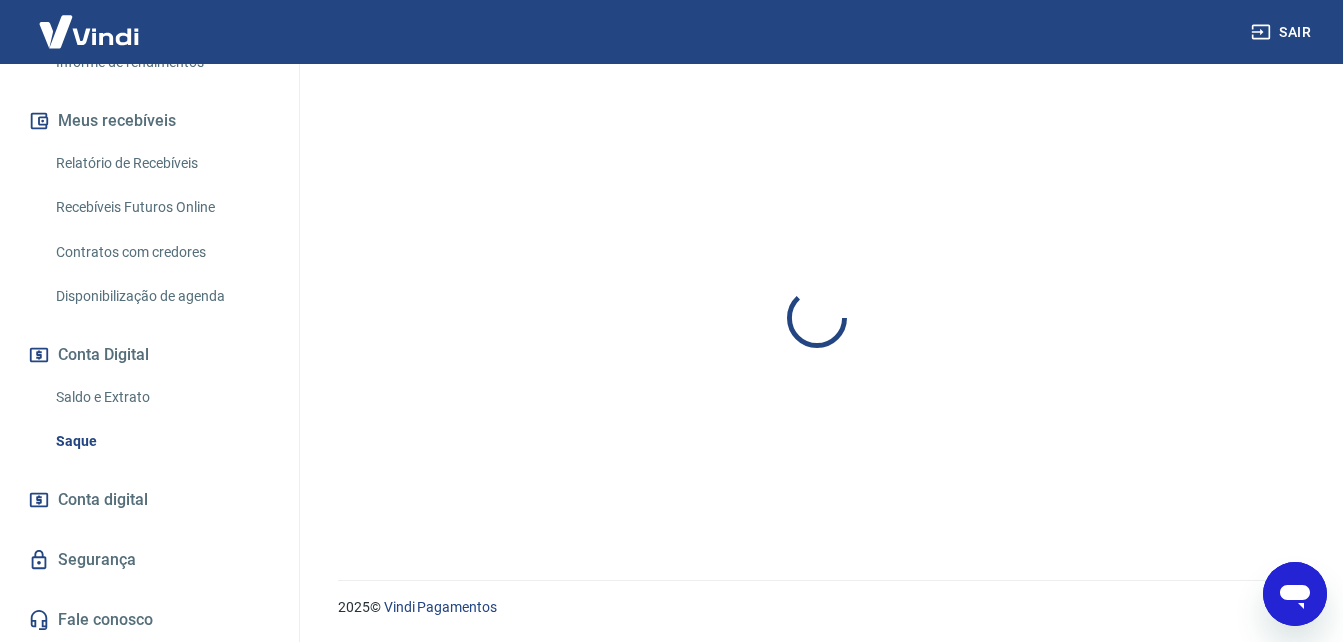 scroll, scrollTop: 0, scrollLeft: 0, axis: both 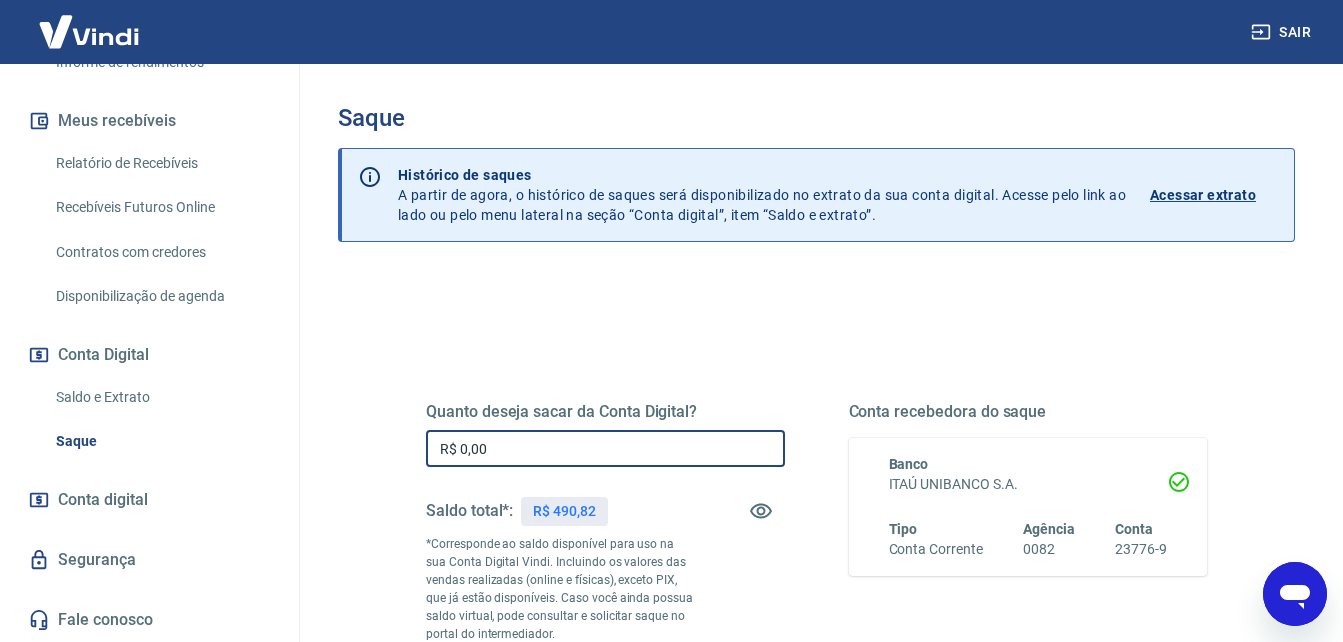 click on "R$ 0,00" at bounding box center (605, 448) 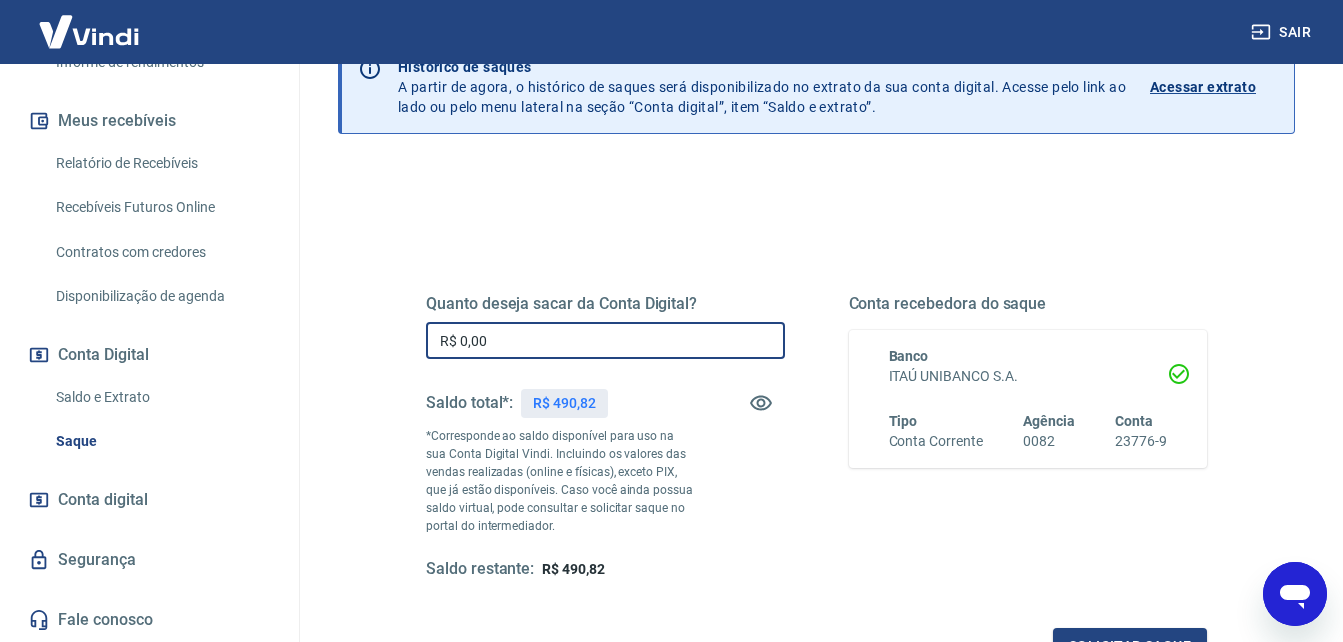 scroll, scrollTop: 130, scrollLeft: 0, axis: vertical 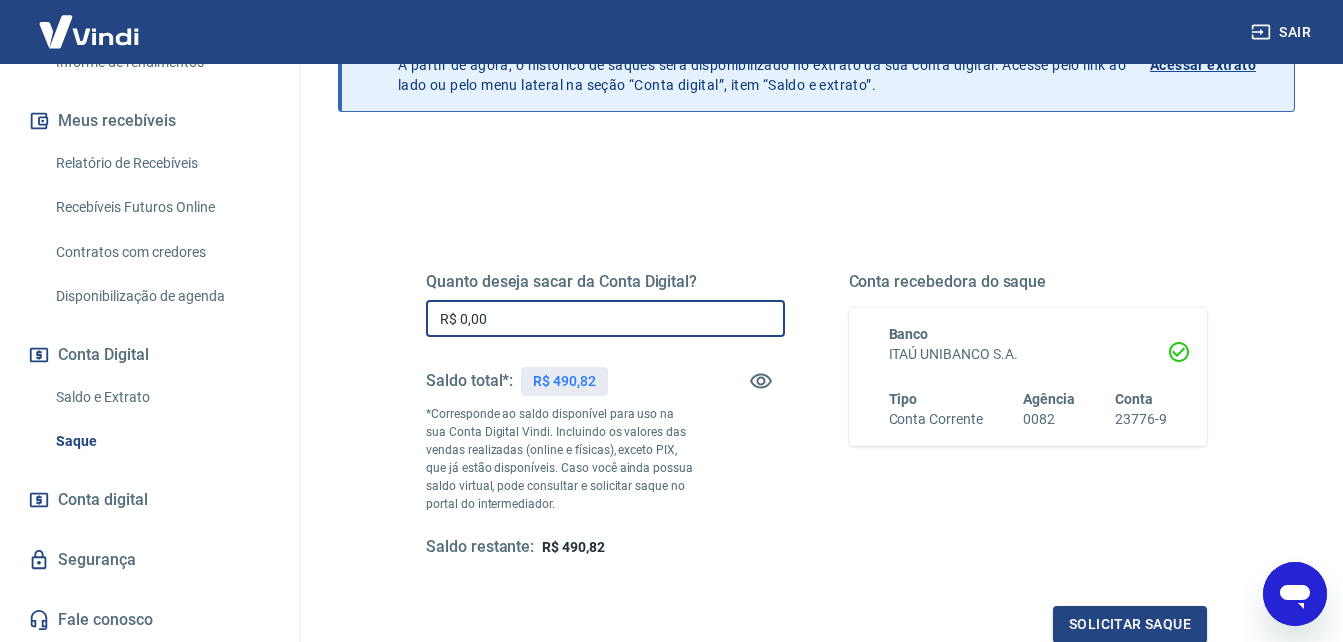 click on "R$ 0,00" at bounding box center [605, 318] 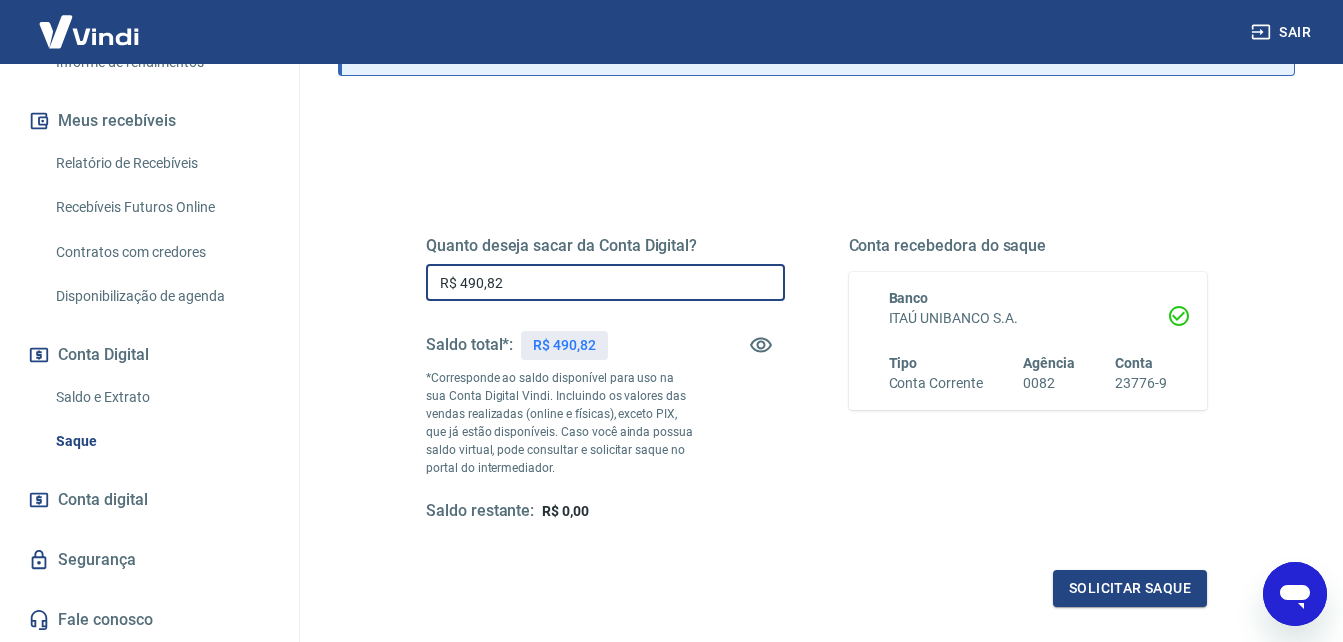 scroll, scrollTop: 167, scrollLeft: 0, axis: vertical 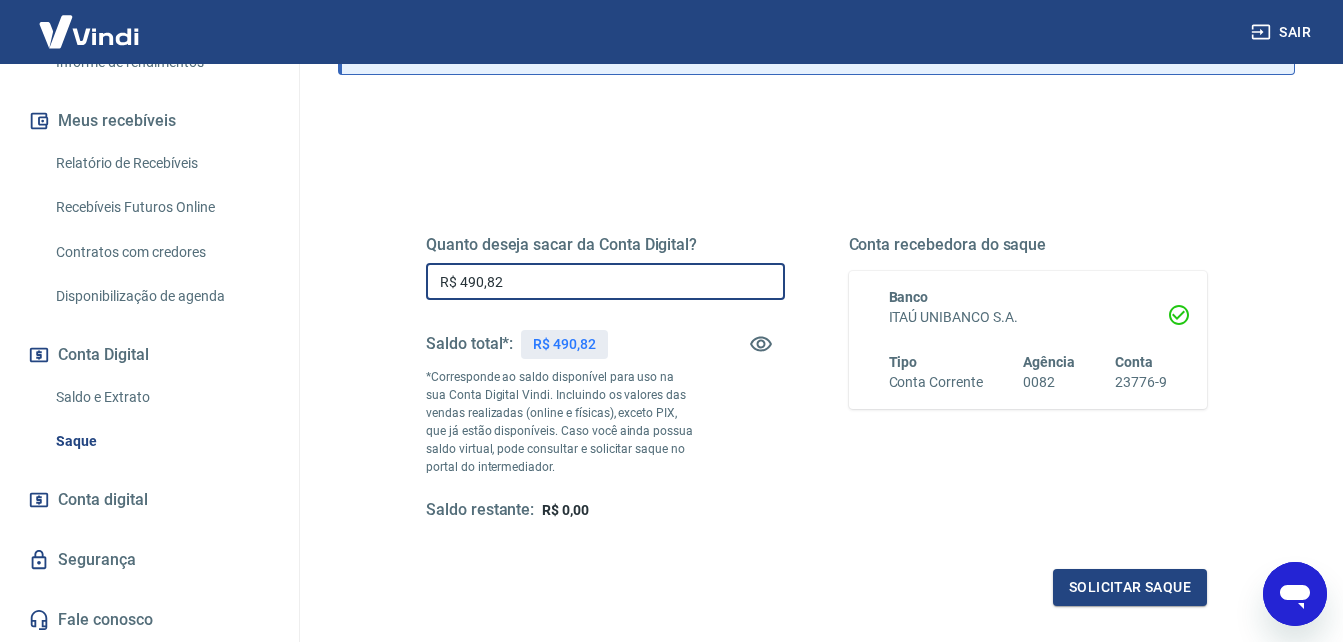 type on "R$ 490,82" 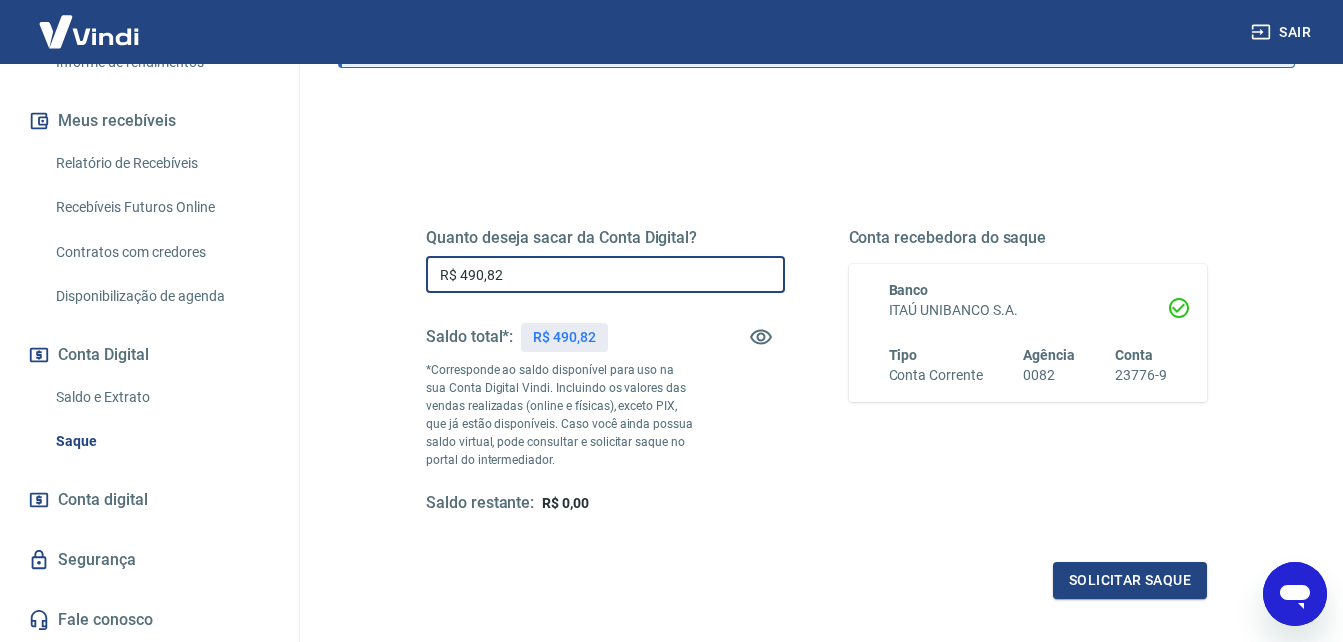 scroll, scrollTop: 176, scrollLeft: 0, axis: vertical 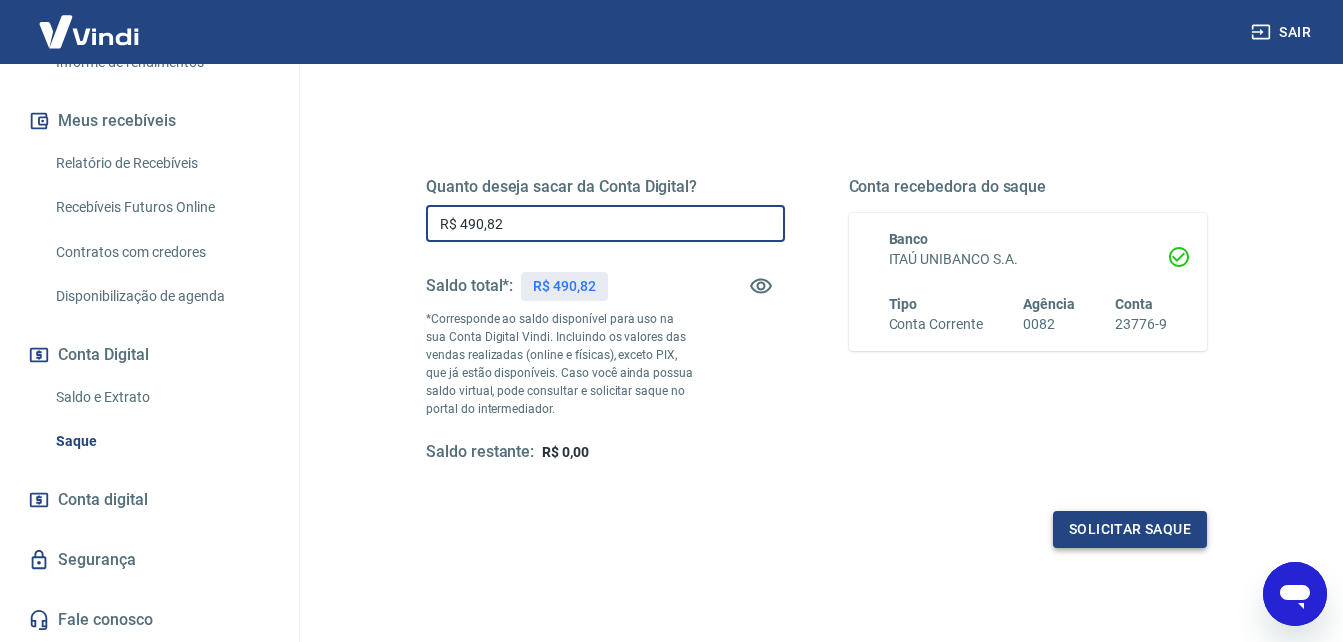 click on "Solicitar saque" at bounding box center [1130, 529] 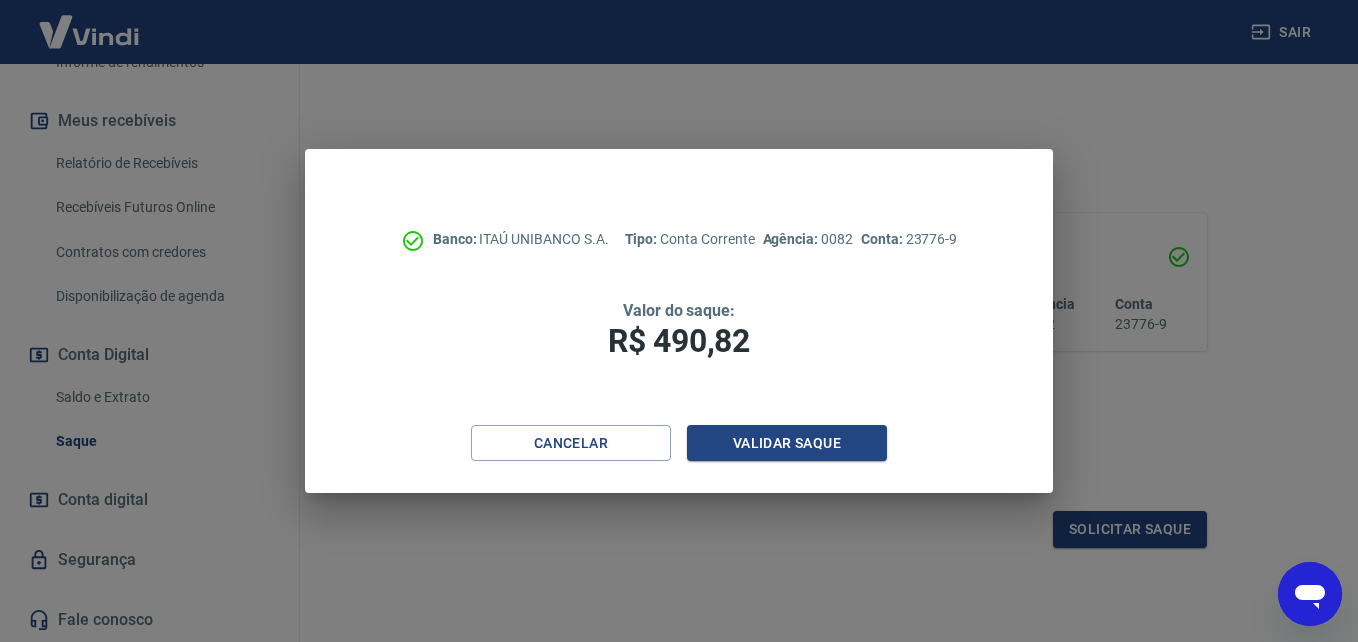 click on "Banco:   ITAÚ UNIBANCO S.A. Tipo:   Conta Corrente Agência:   0082 Conta:   23776-9 Valor do saque: R$ 490,82 Cancelar Validar saque" at bounding box center [679, 321] 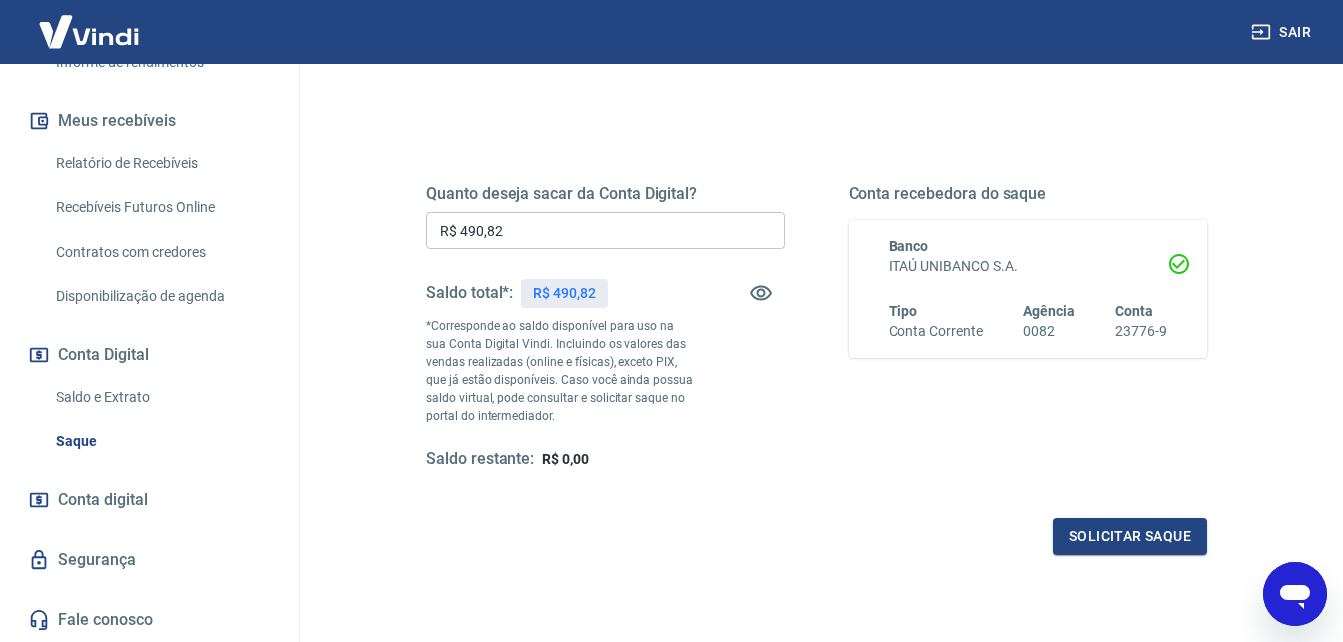 scroll, scrollTop: 216, scrollLeft: 0, axis: vertical 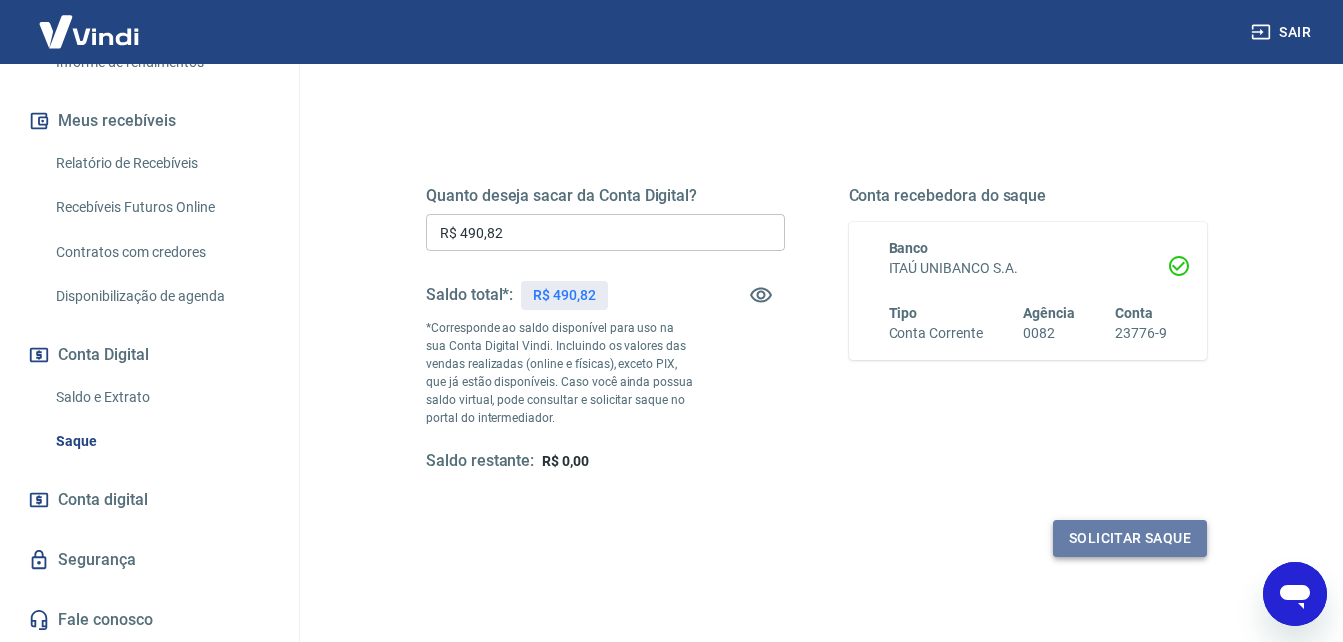 click on "Solicitar saque" at bounding box center [1130, 538] 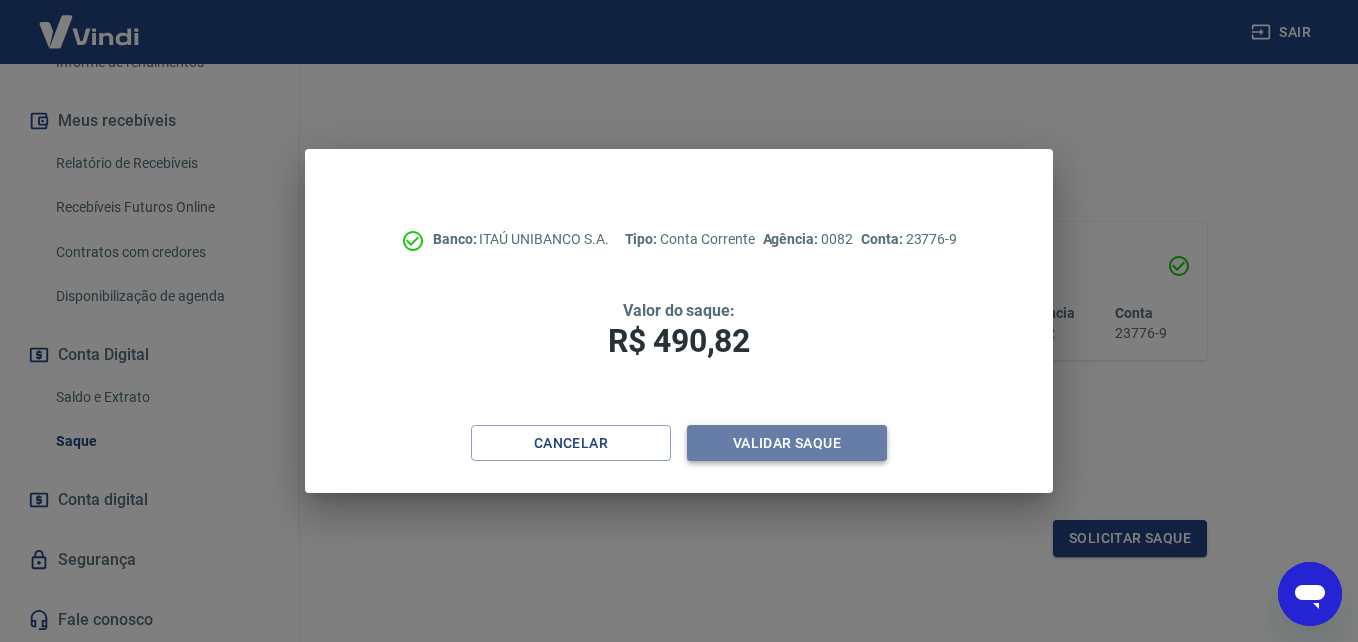 click on "Validar saque" at bounding box center [787, 443] 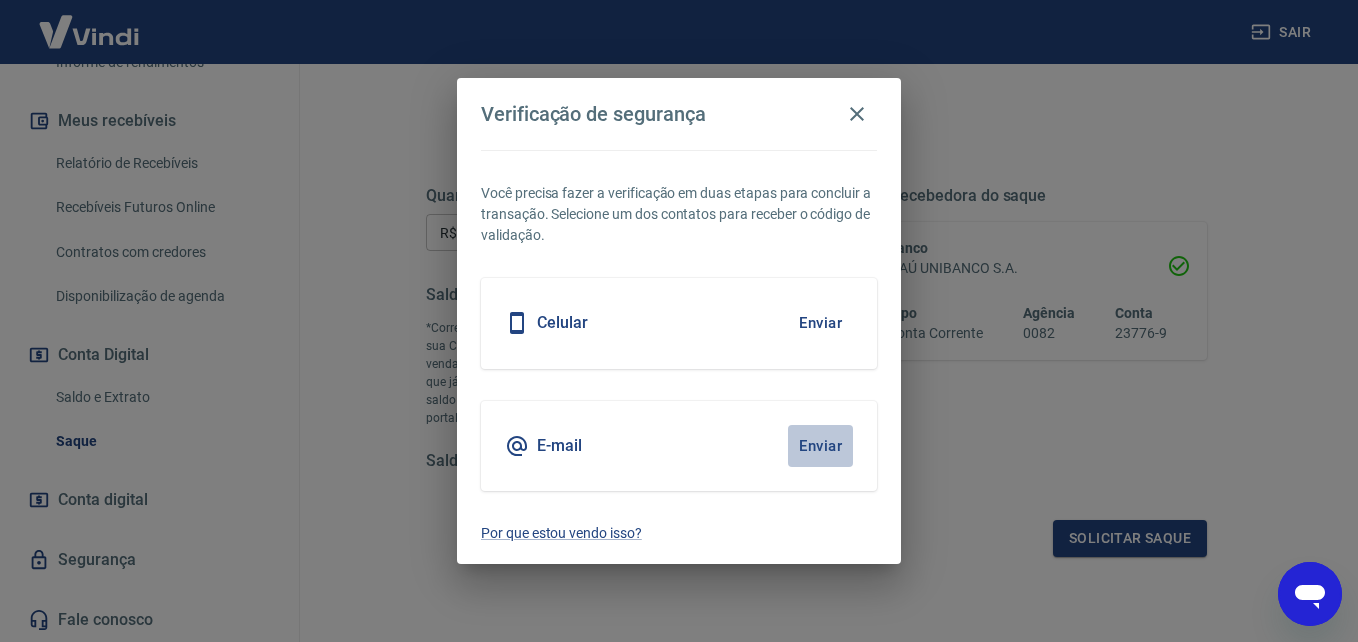 click on "Enviar" at bounding box center [820, 446] 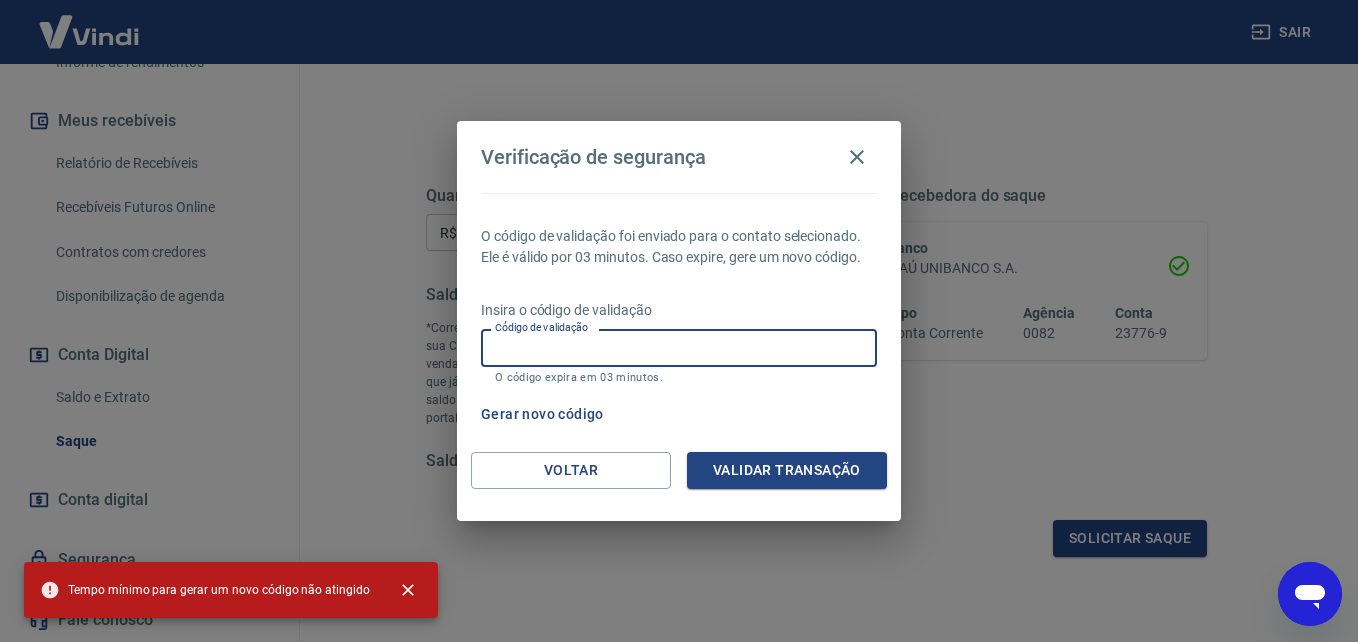 click on "Código de validação" at bounding box center [679, 347] 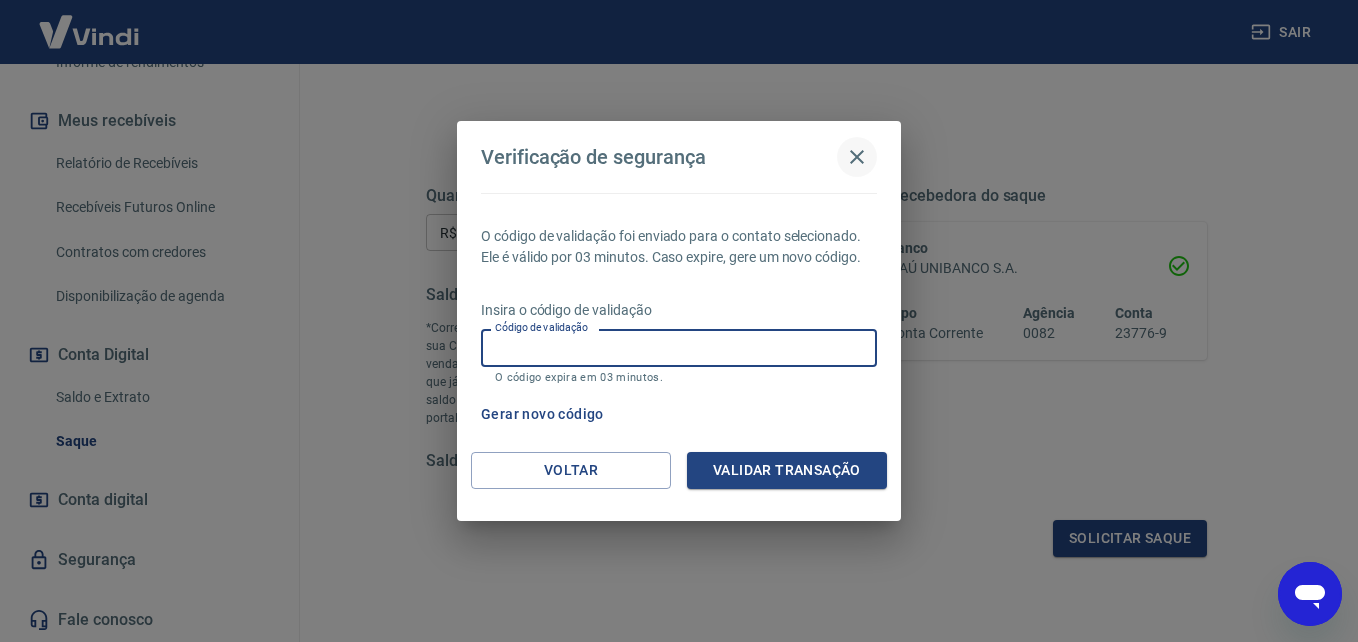 click 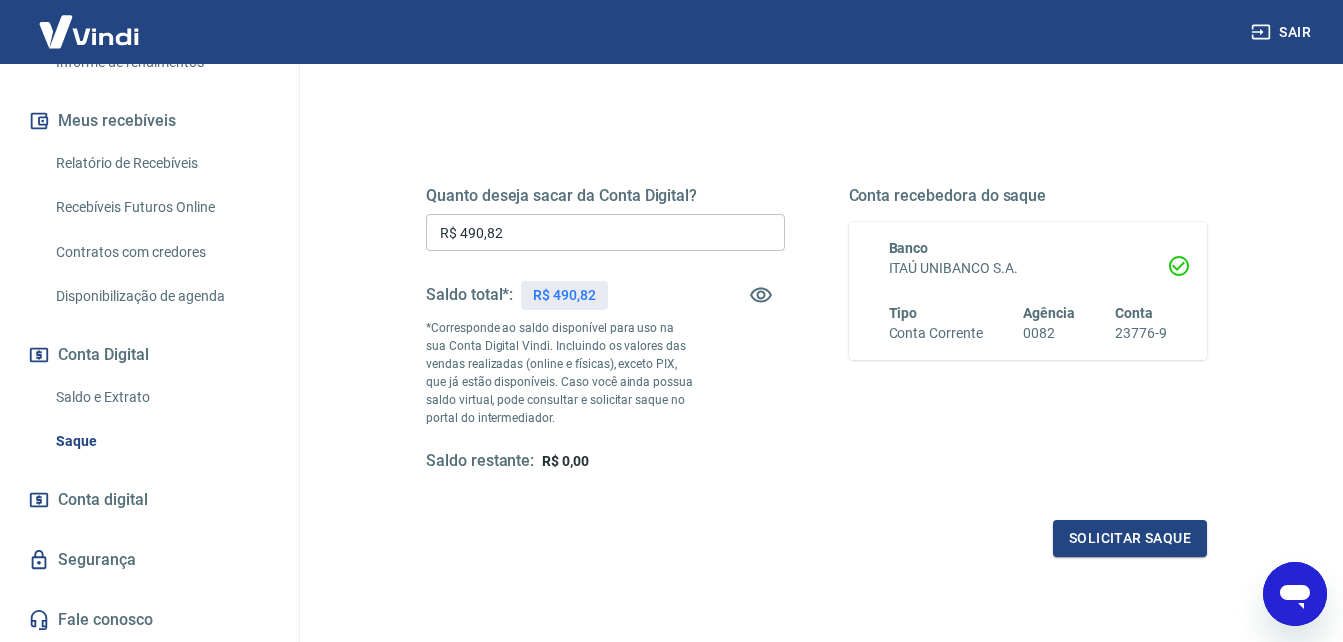 scroll, scrollTop: 0, scrollLeft: 0, axis: both 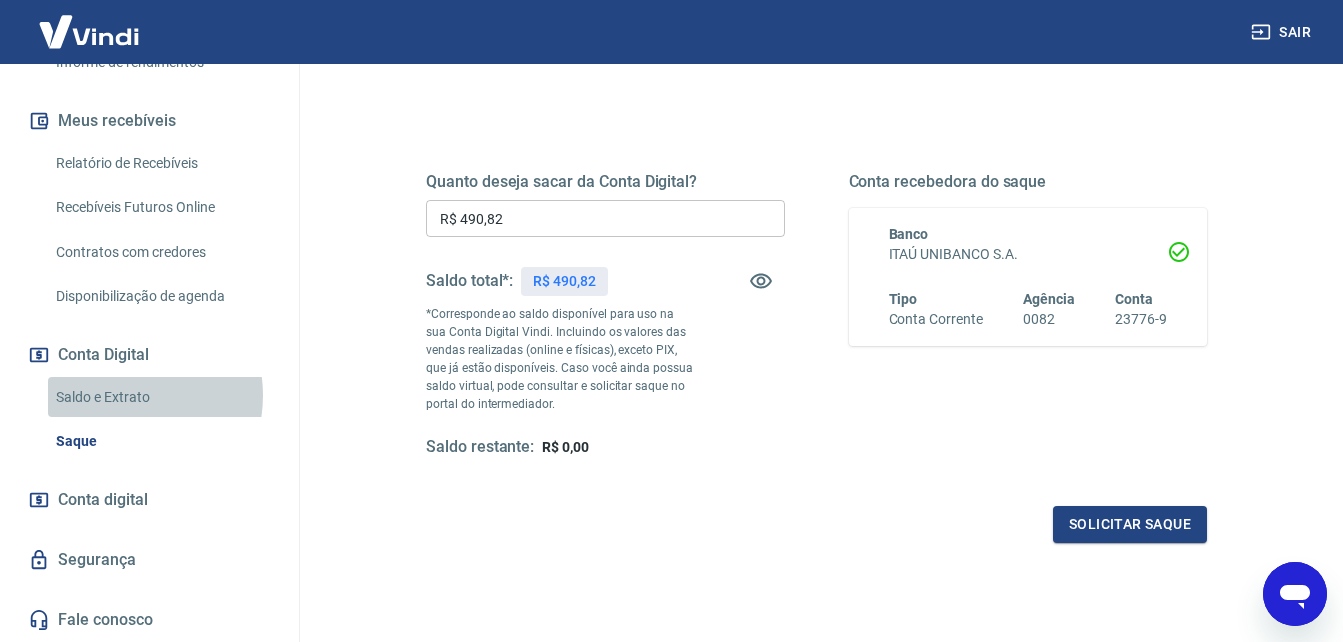 click on "Saldo e Extrato" at bounding box center [161, 397] 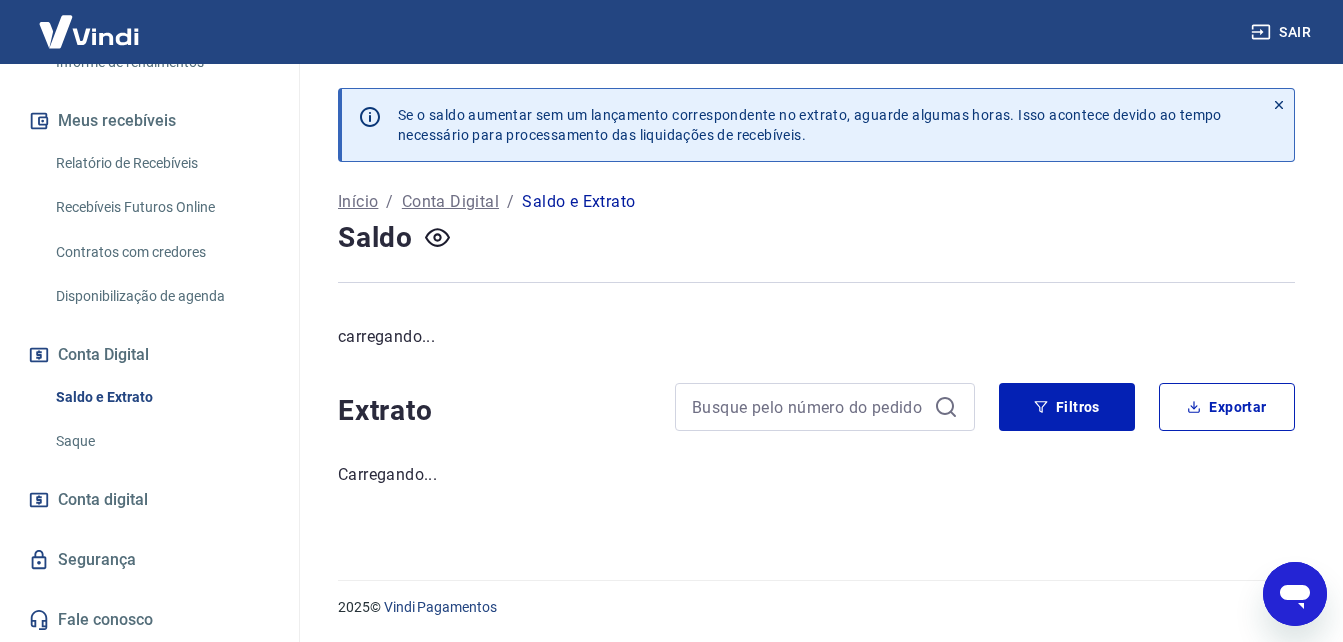 scroll, scrollTop: 0, scrollLeft: 0, axis: both 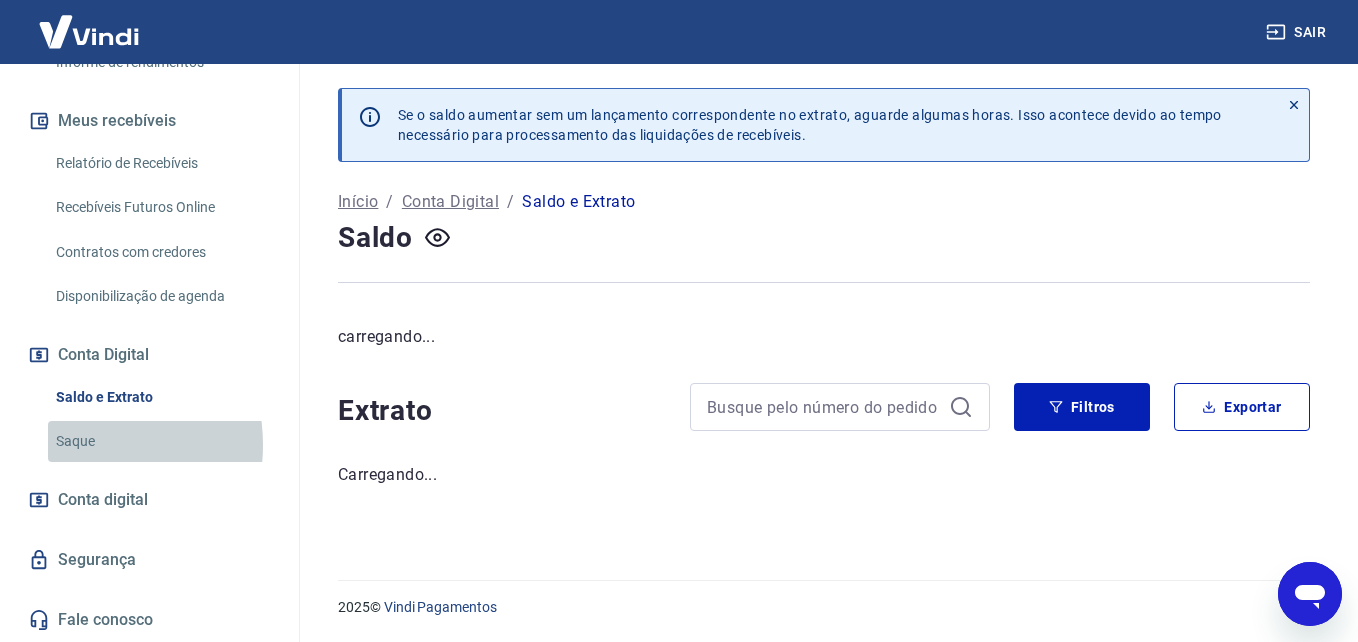 click on "Saque" at bounding box center [161, 441] 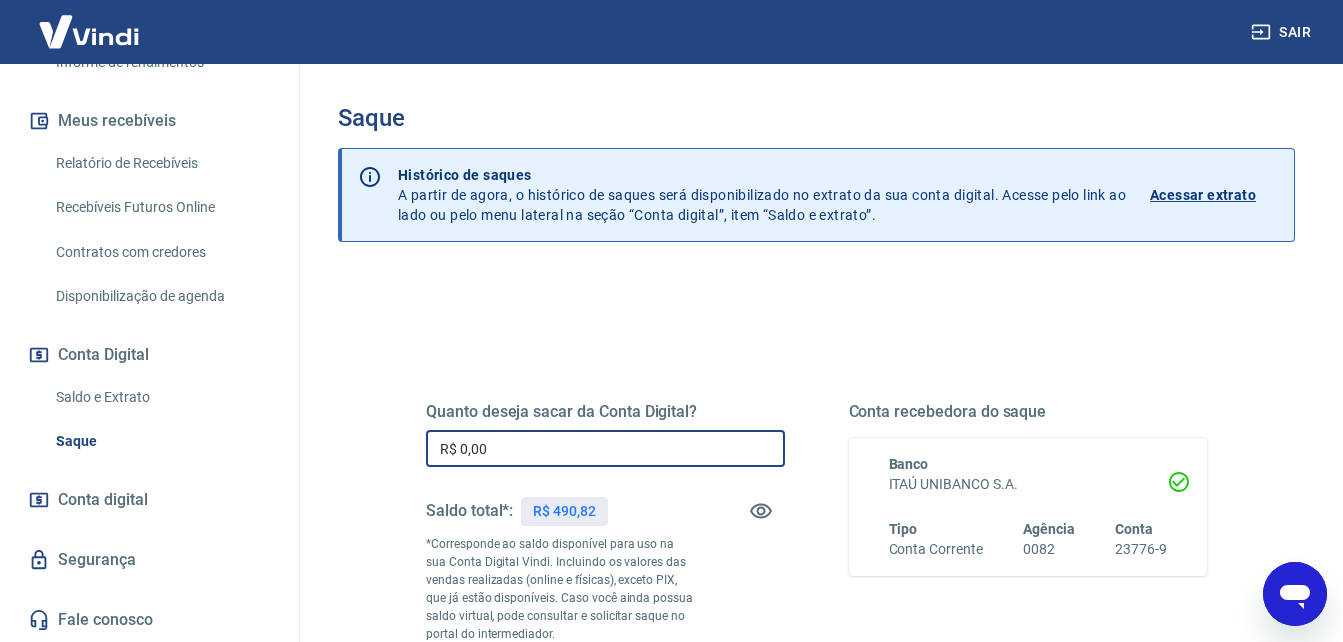click on "R$ 0,00" at bounding box center [605, 448] 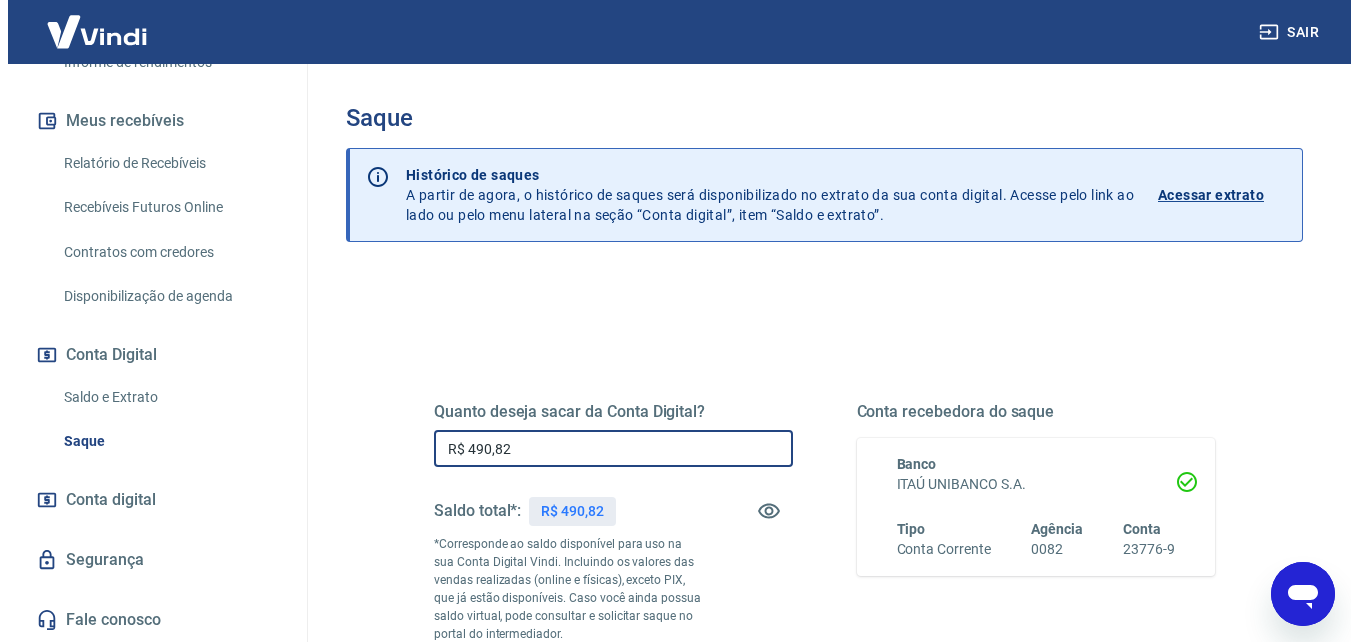 scroll, scrollTop: 365, scrollLeft: 0, axis: vertical 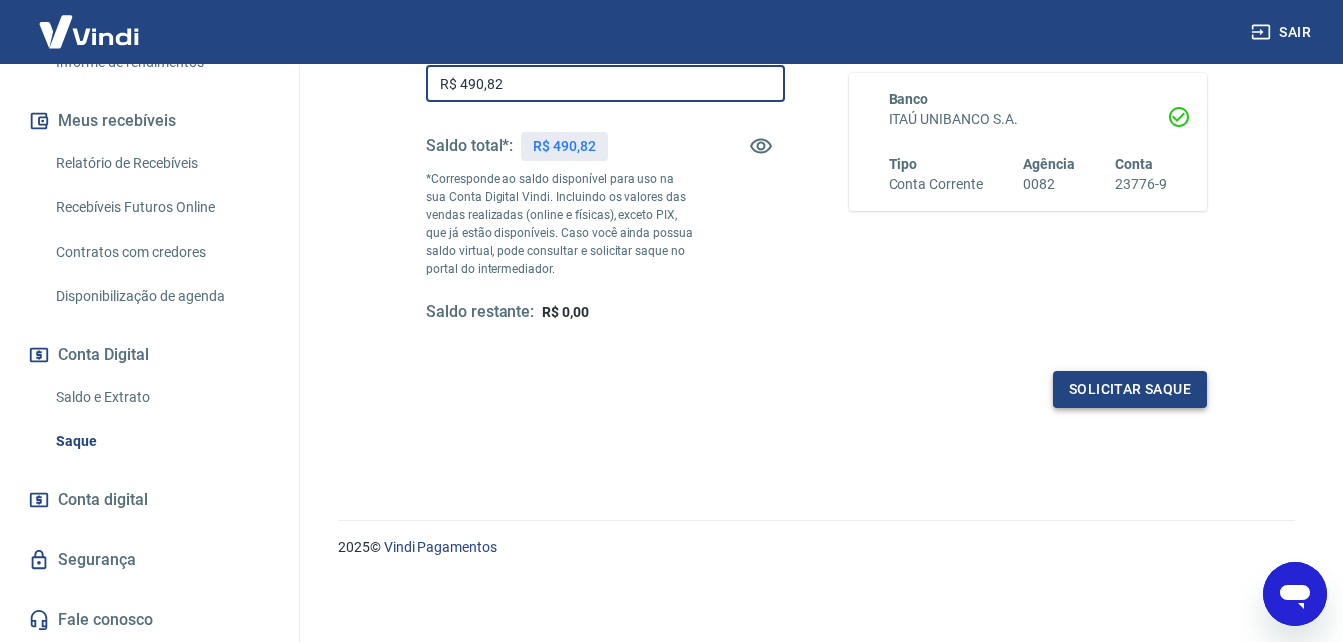 type on "R$ 490,82" 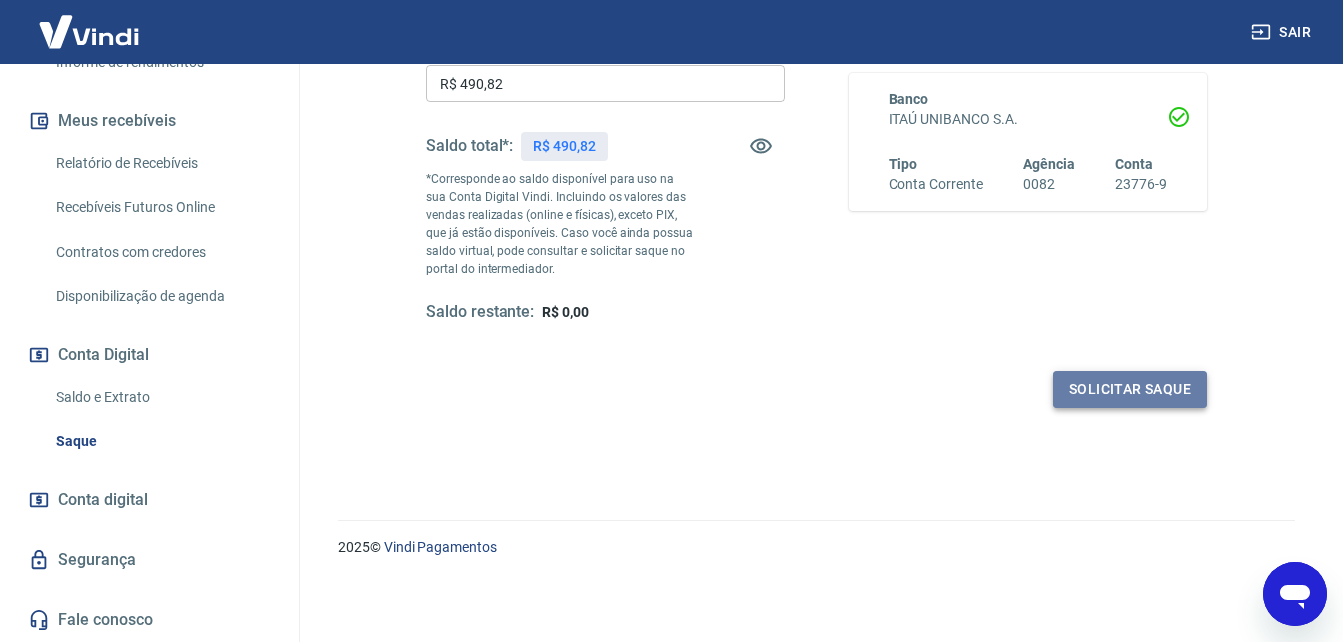 click on "Solicitar saque" at bounding box center (1130, 389) 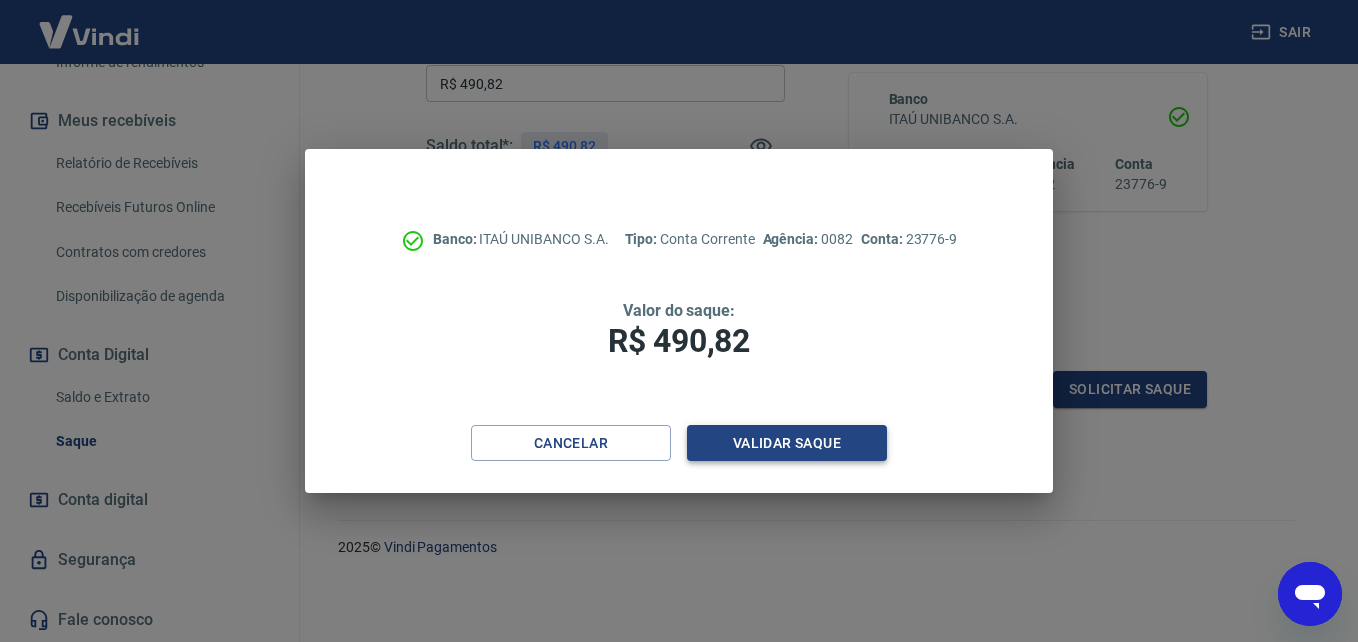click on "Validar saque" at bounding box center (787, 443) 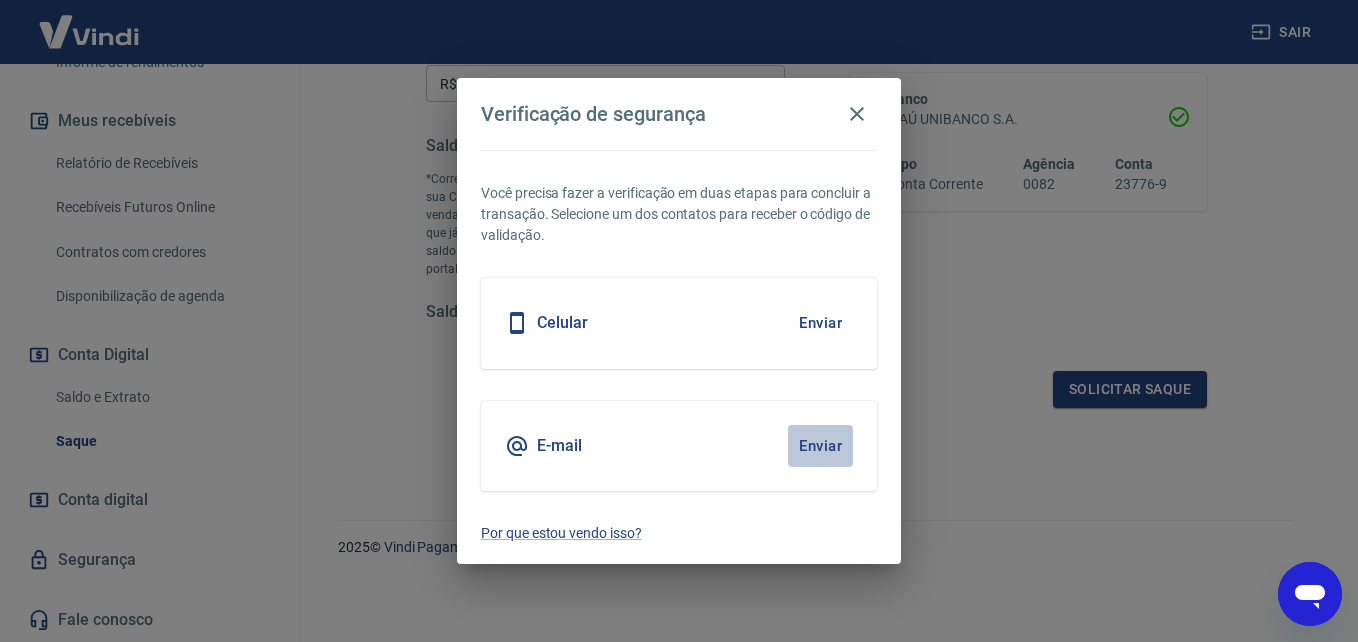 click on "Enviar" at bounding box center [820, 446] 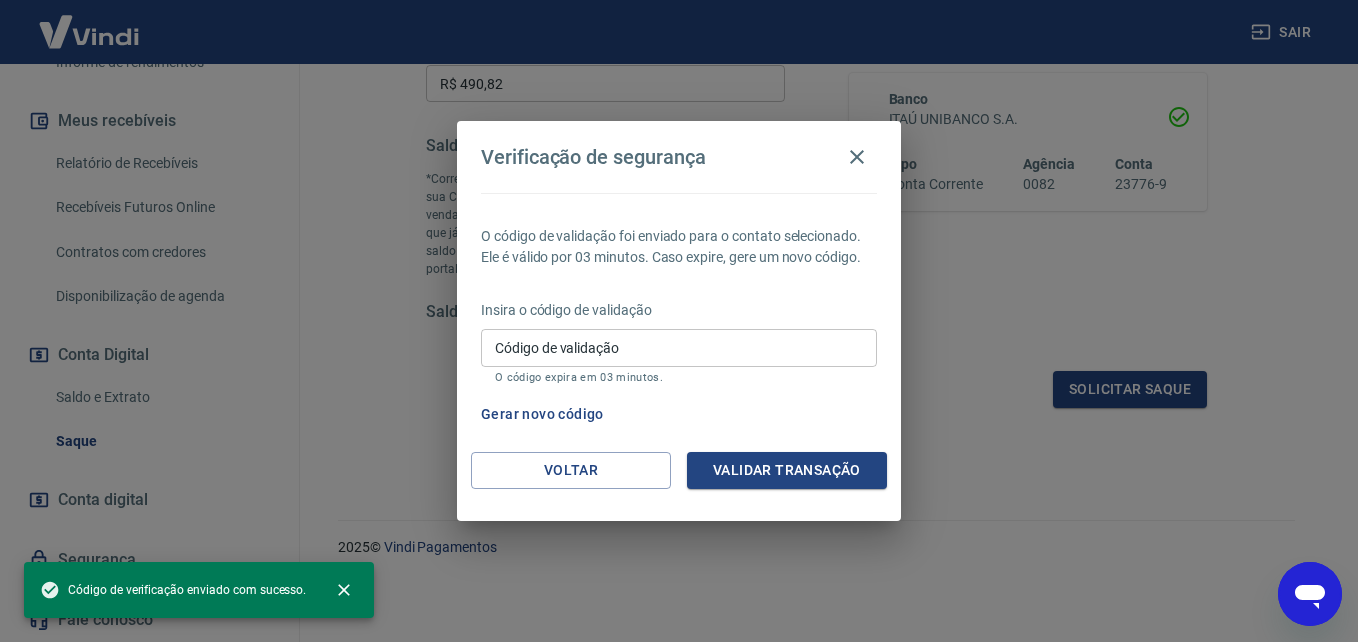 click on "Código de validação" at bounding box center (679, 347) 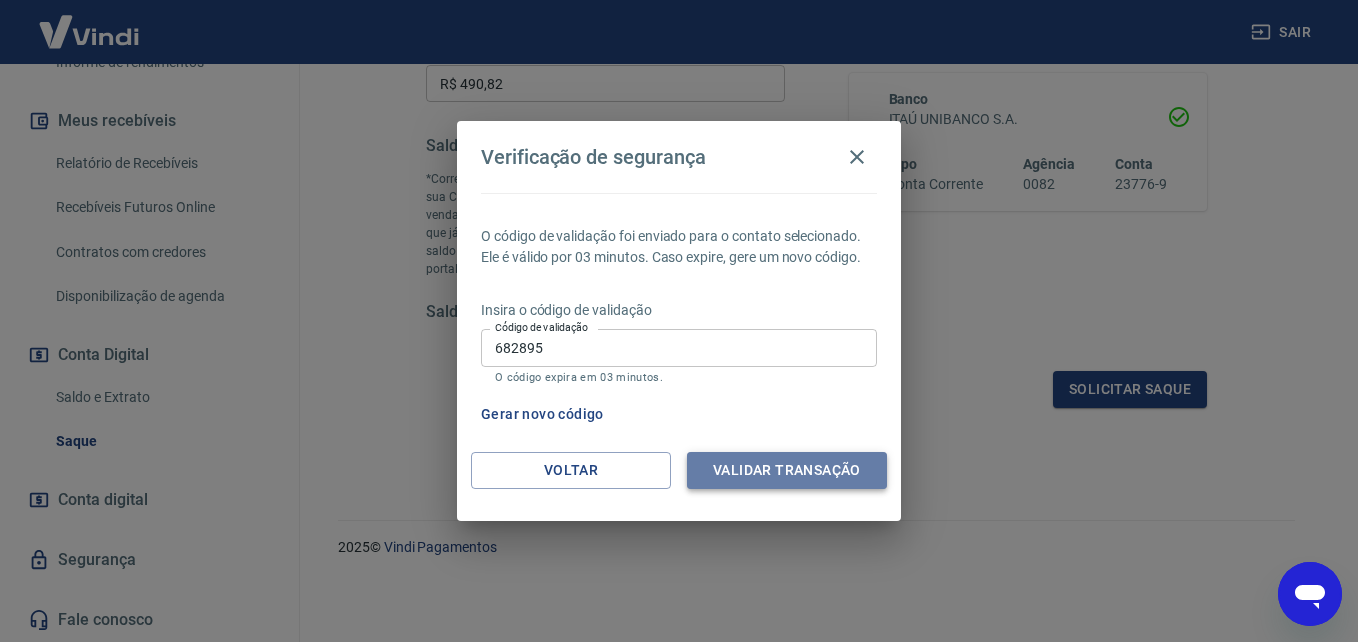 click on "Validar transação" at bounding box center (787, 470) 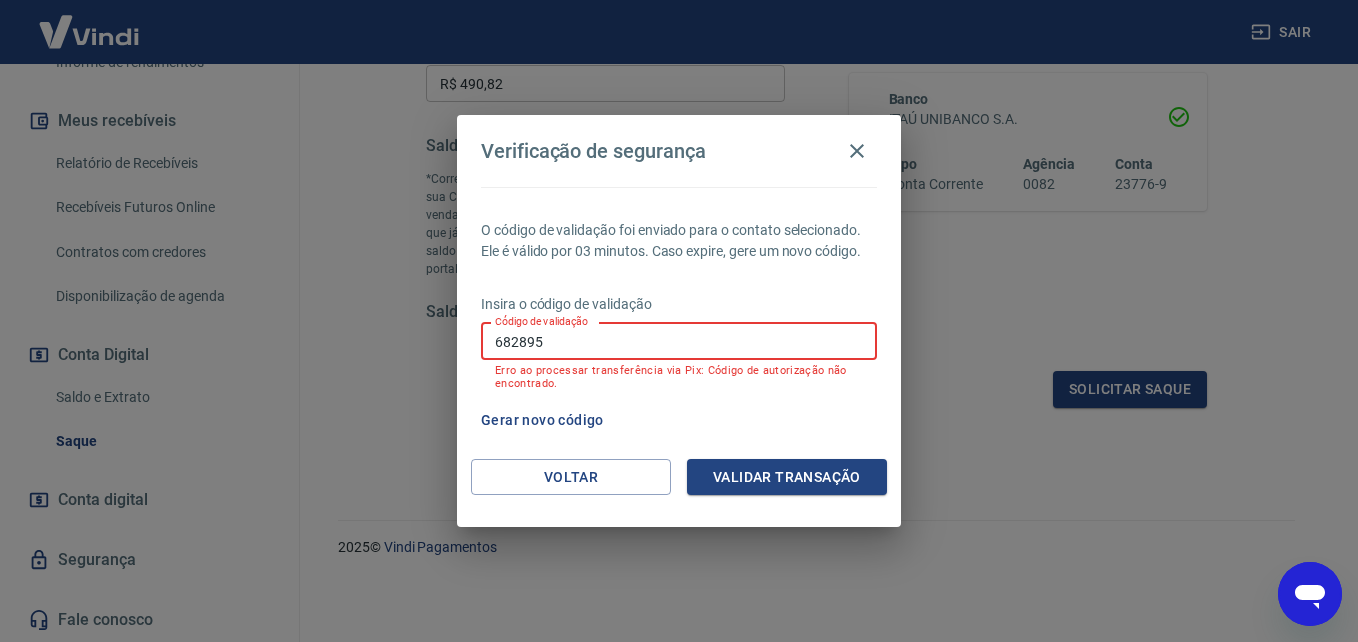 click on "682895" at bounding box center [679, 341] 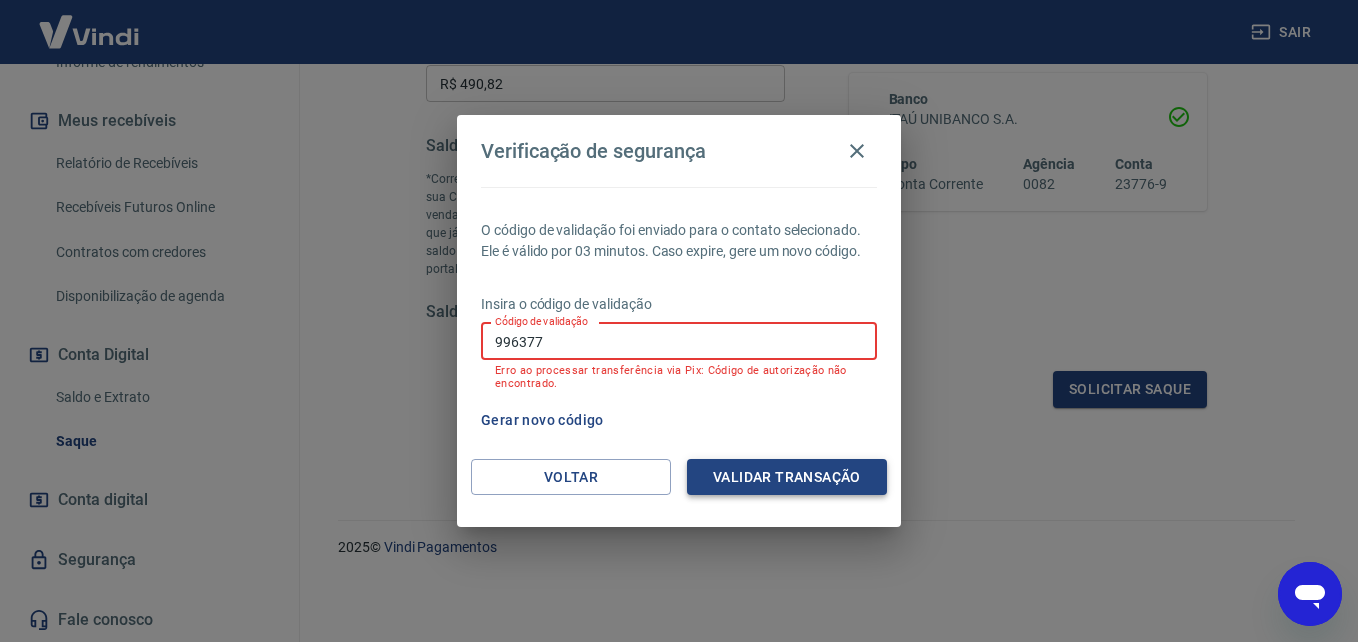 type on "996377" 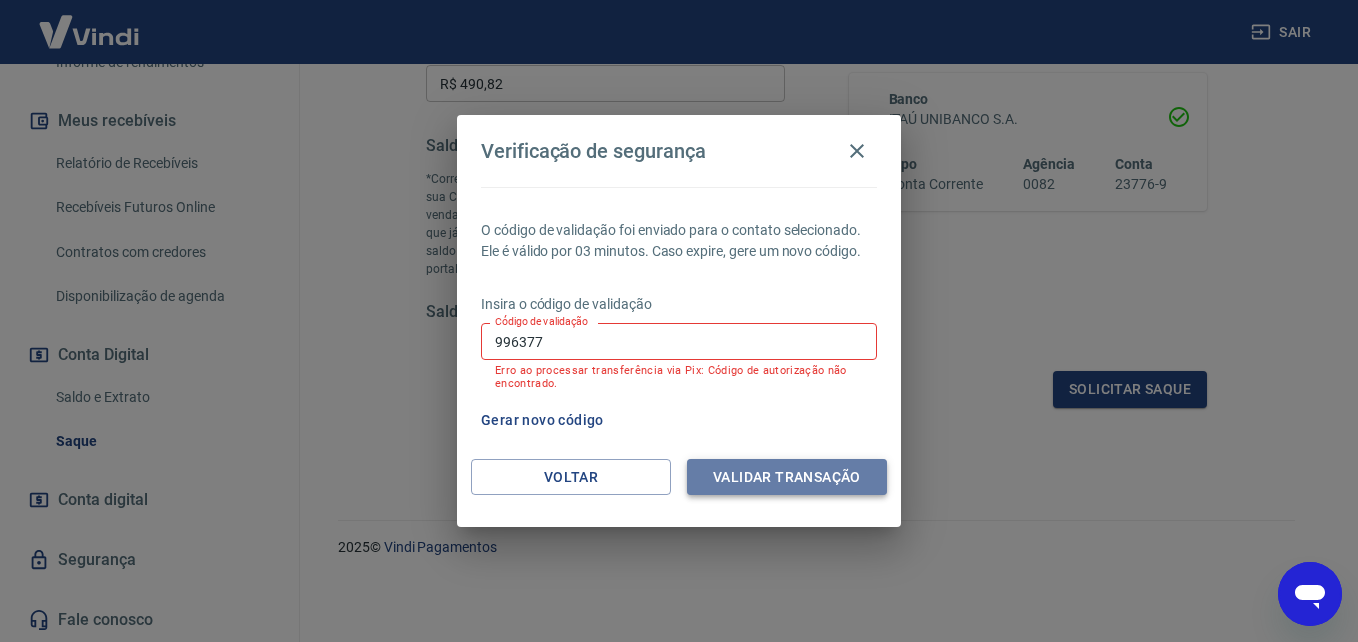click on "Validar transação" at bounding box center [787, 477] 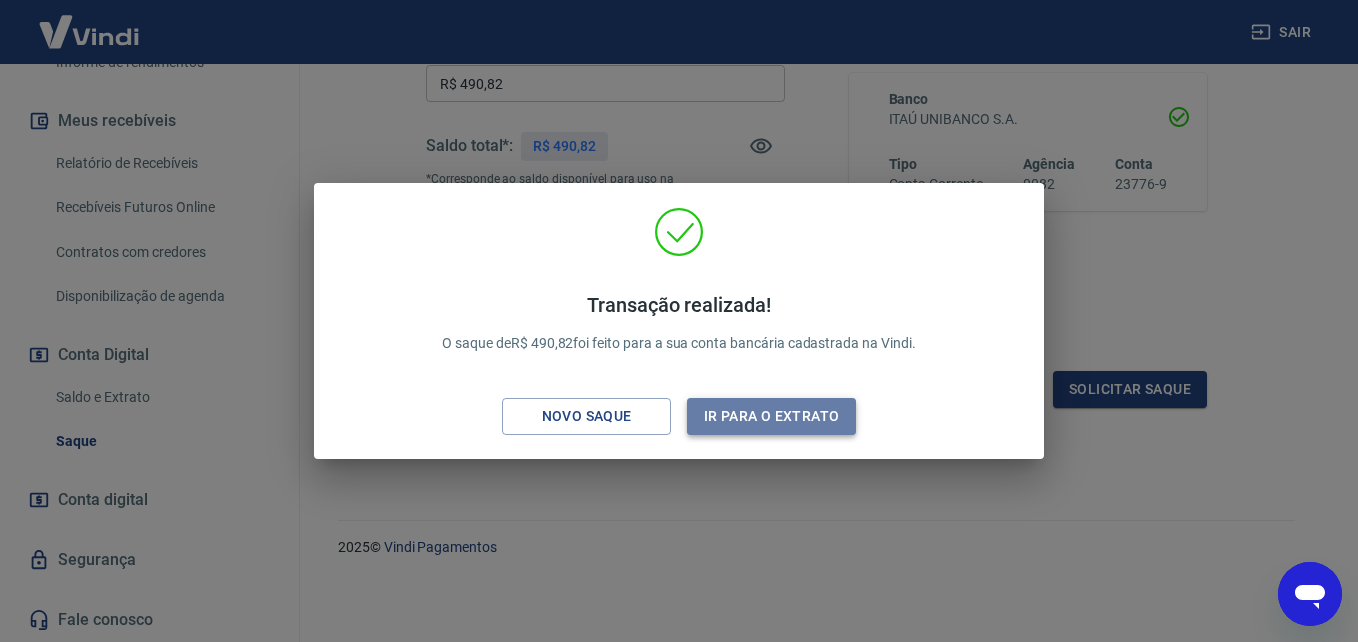click on "Ir para o extrato" at bounding box center (771, 416) 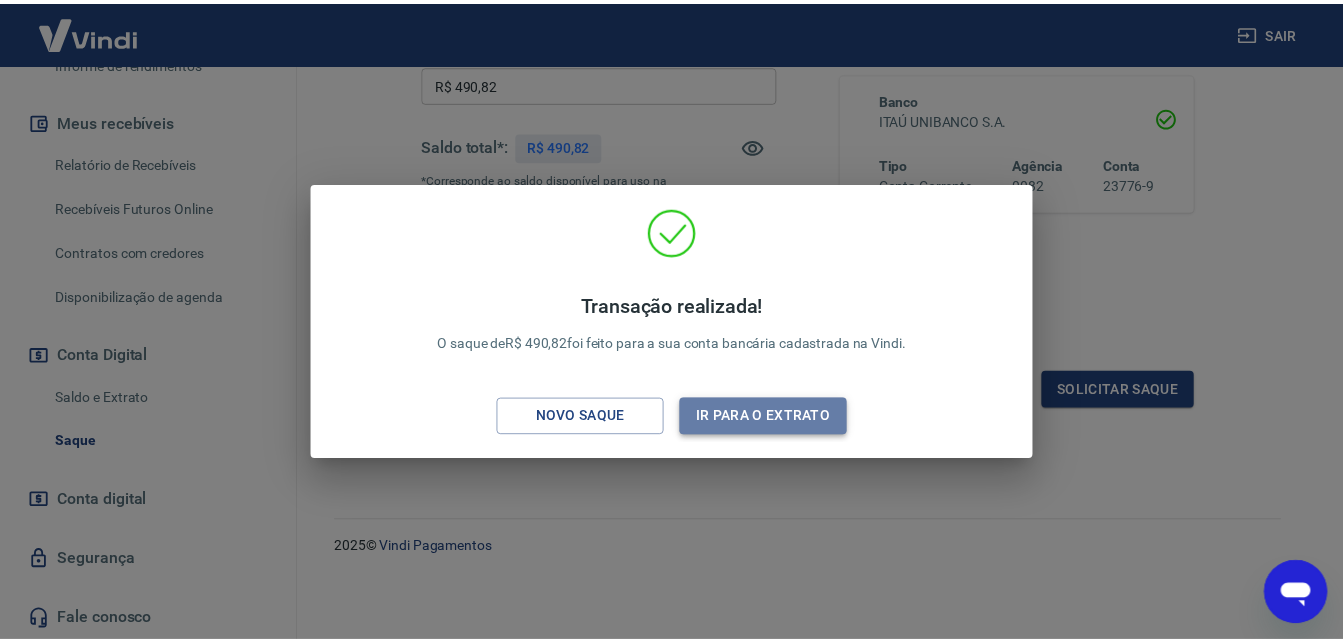 scroll, scrollTop: 0, scrollLeft: 0, axis: both 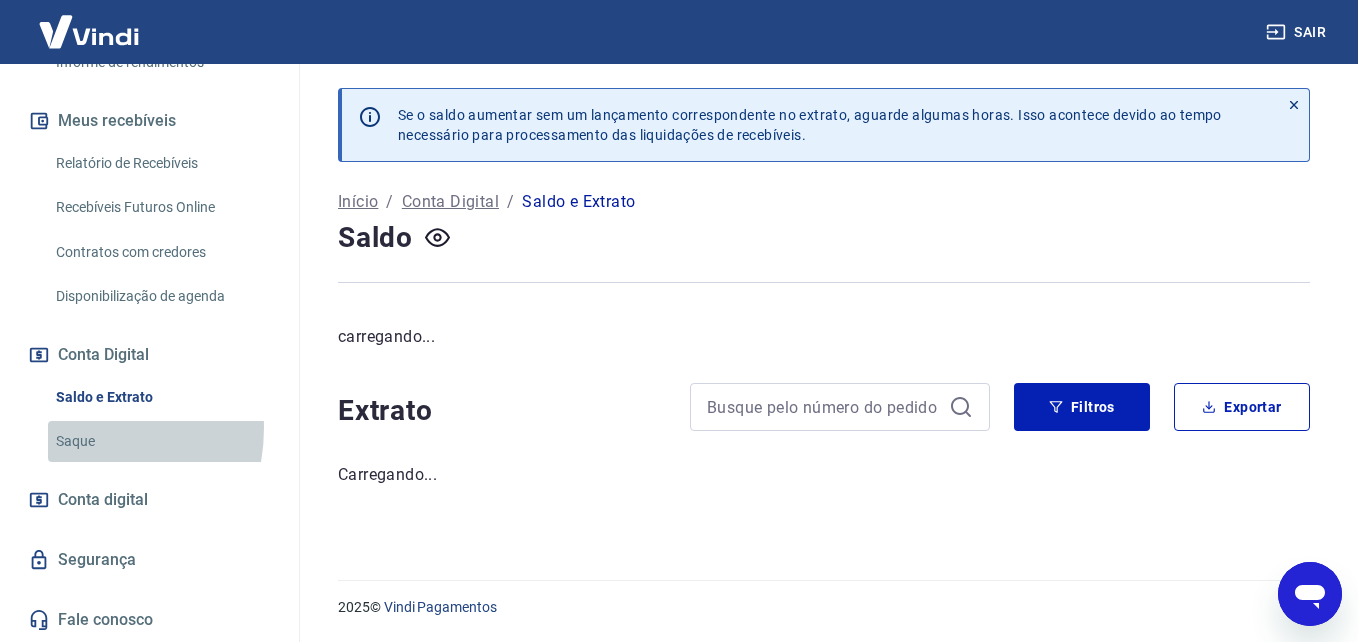 click on "Saque" at bounding box center [161, 441] 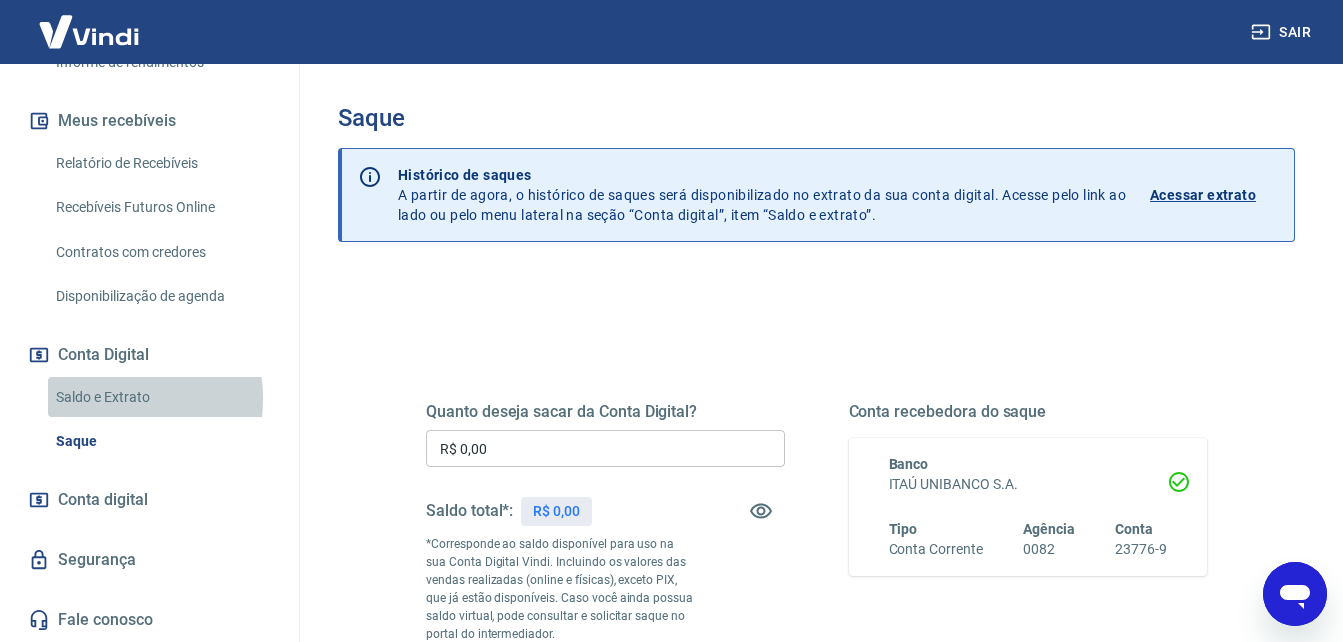 click on "Saldo e Extrato" at bounding box center (161, 397) 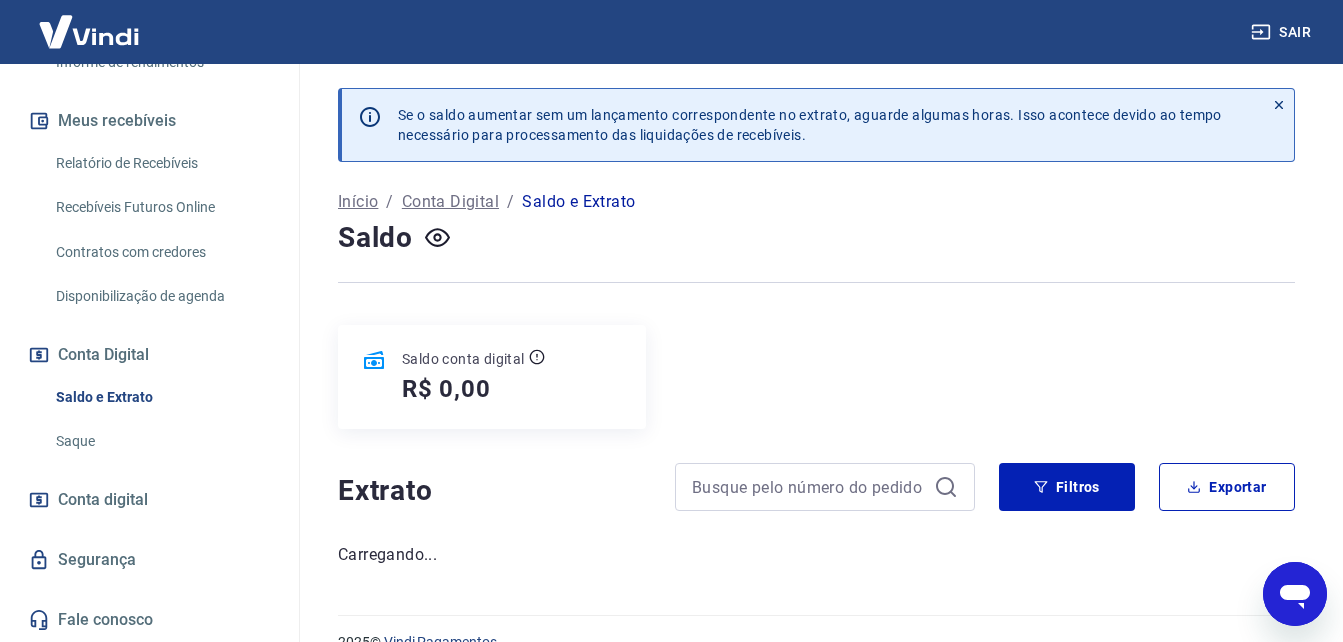 scroll, scrollTop: 35, scrollLeft: 0, axis: vertical 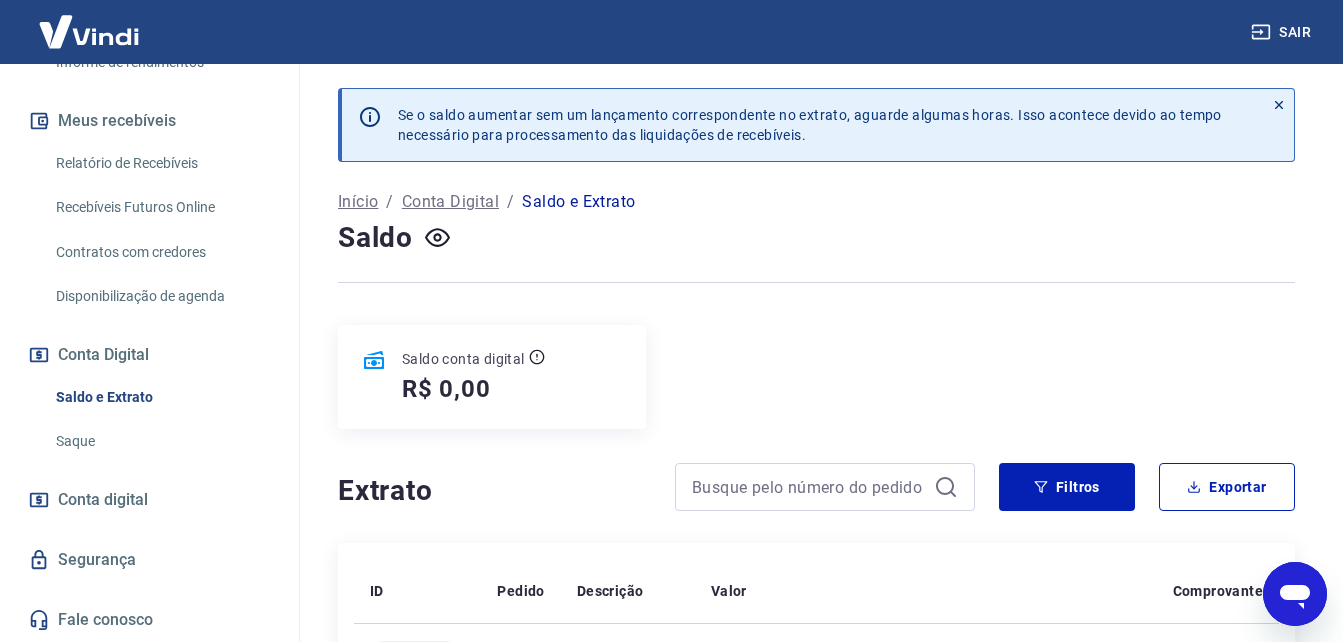drag, startPoint x: 1361, startPoint y: 681, endPoint x: 1361, endPoint y: 693, distance: 12 